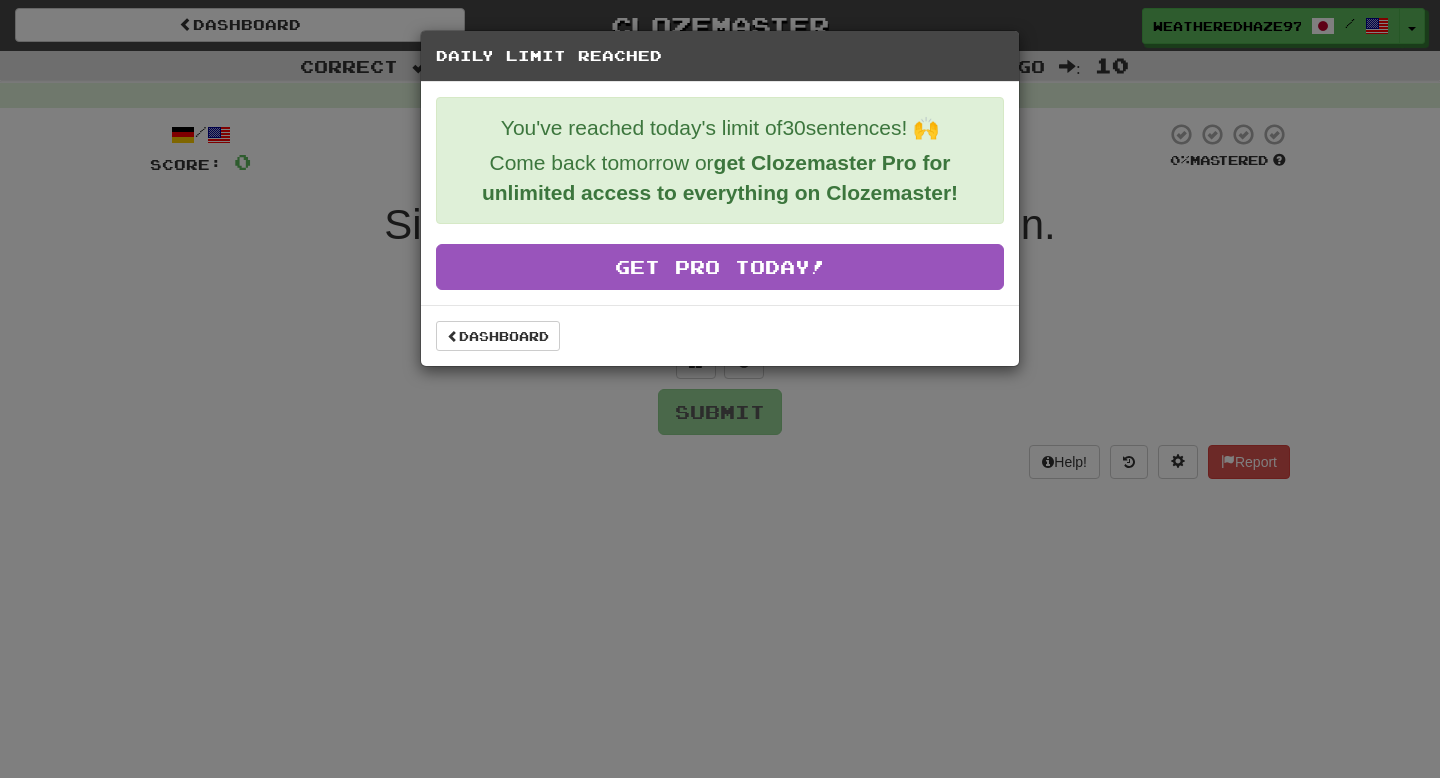 scroll, scrollTop: 0, scrollLeft: 0, axis: both 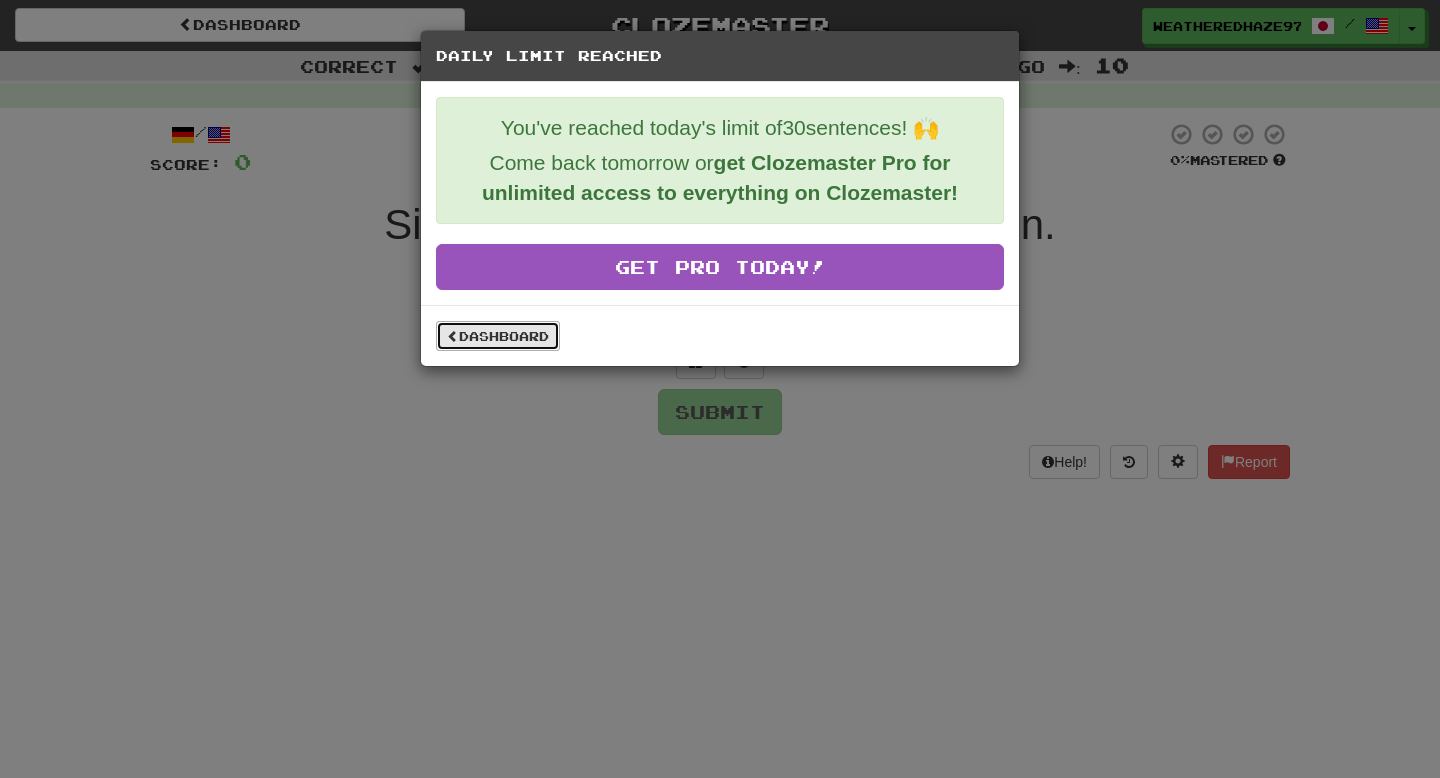 click on "Dashboard" at bounding box center (498, 336) 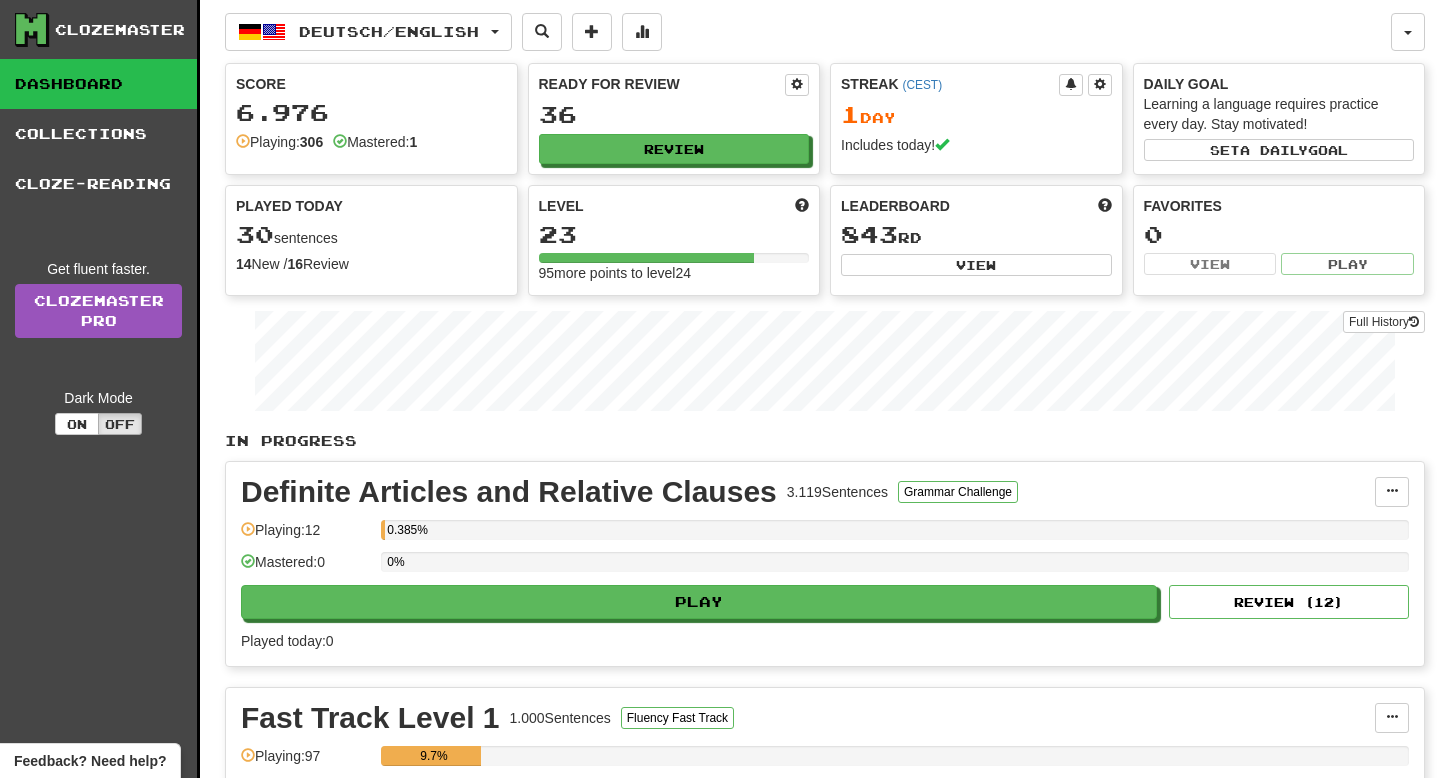 scroll, scrollTop: 0, scrollLeft: 0, axis: both 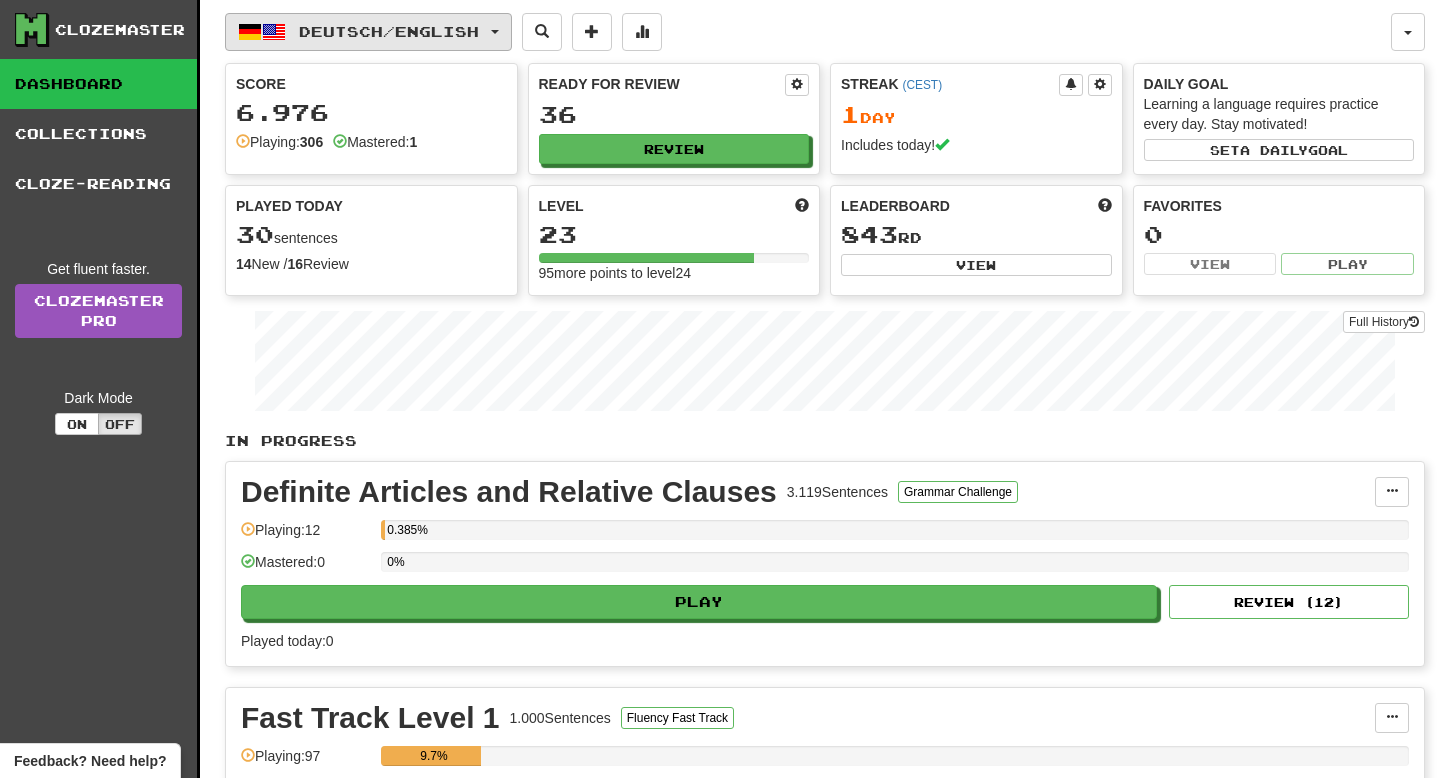 click on "Deutsch  /  English" at bounding box center [368, 32] 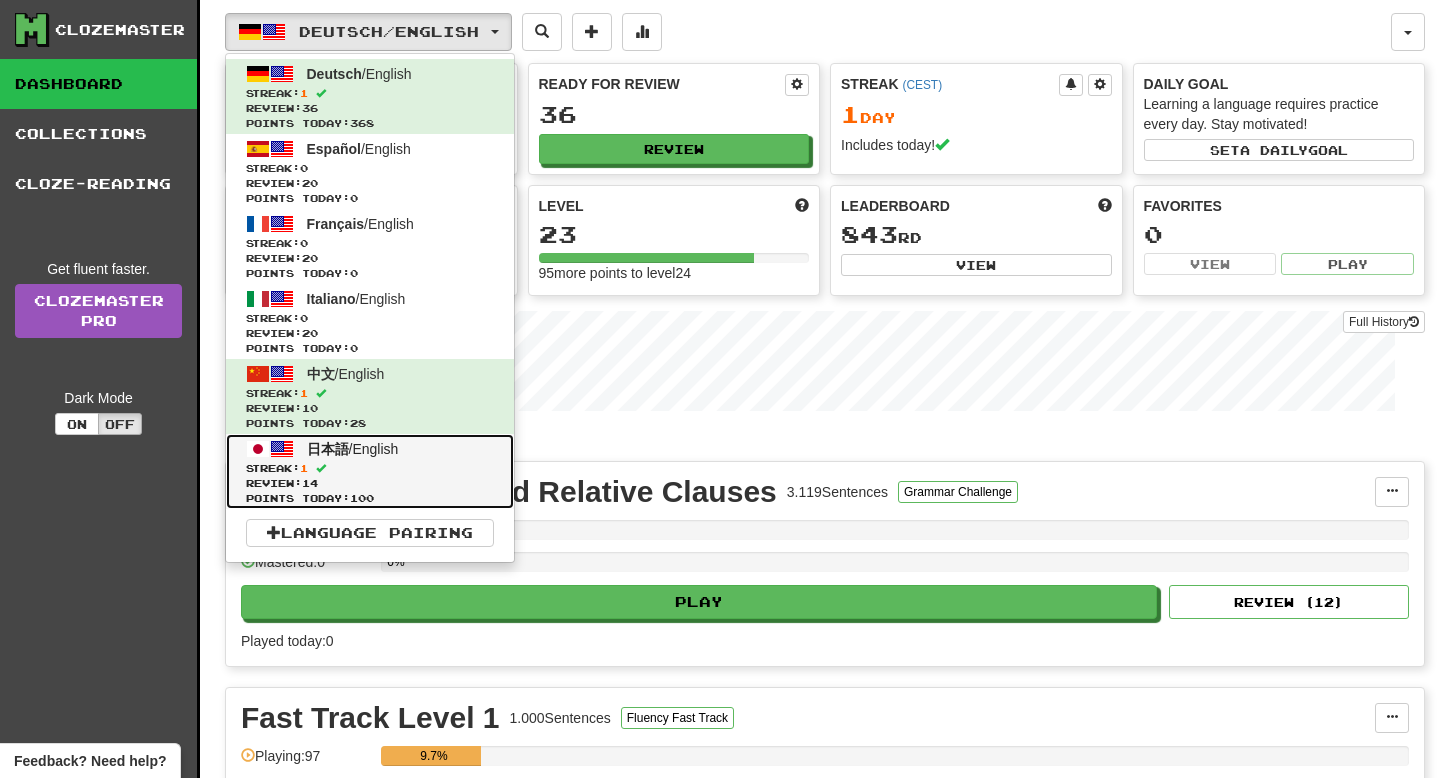 click on "Review:  14" at bounding box center (370, 483) 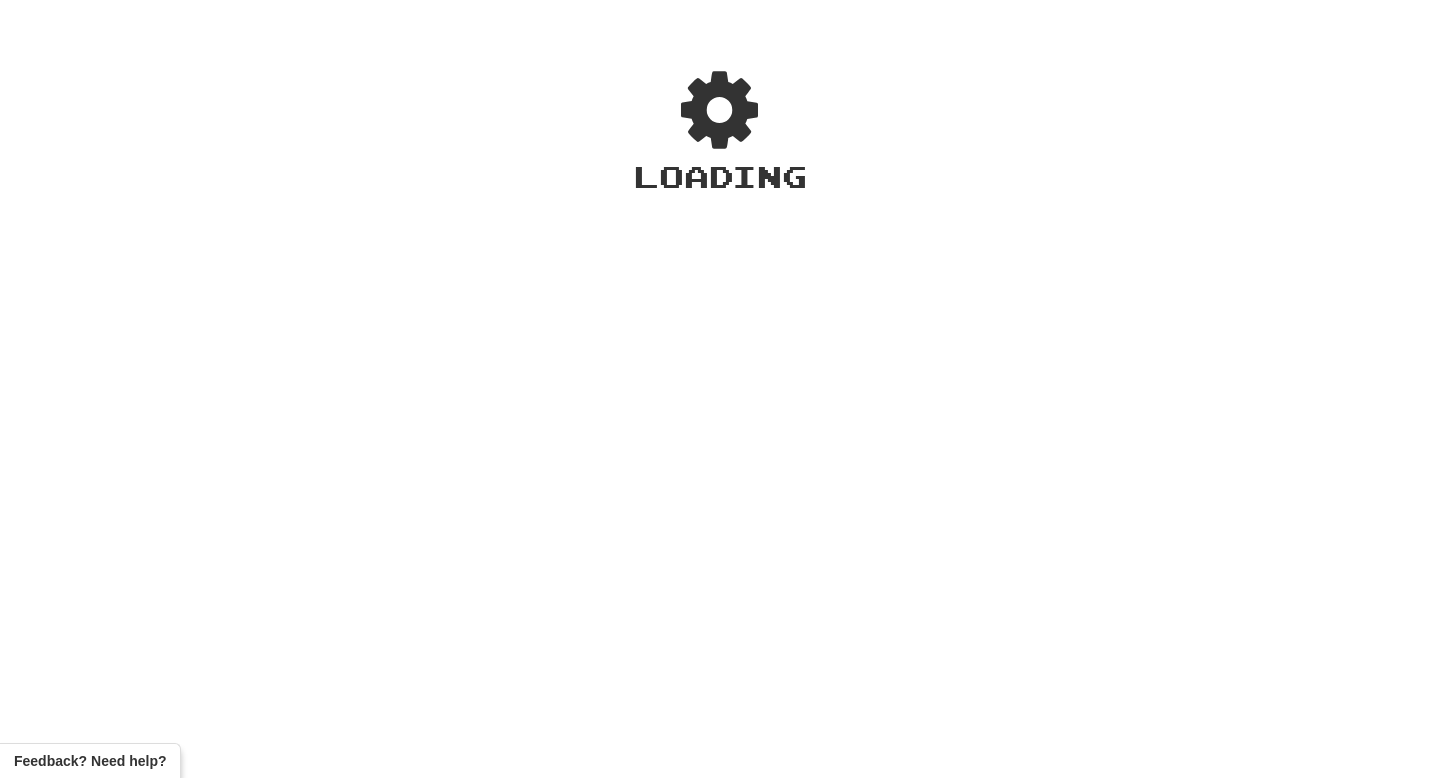 scroll, scrollTop: 0, scrollLeft: 0, axis: both 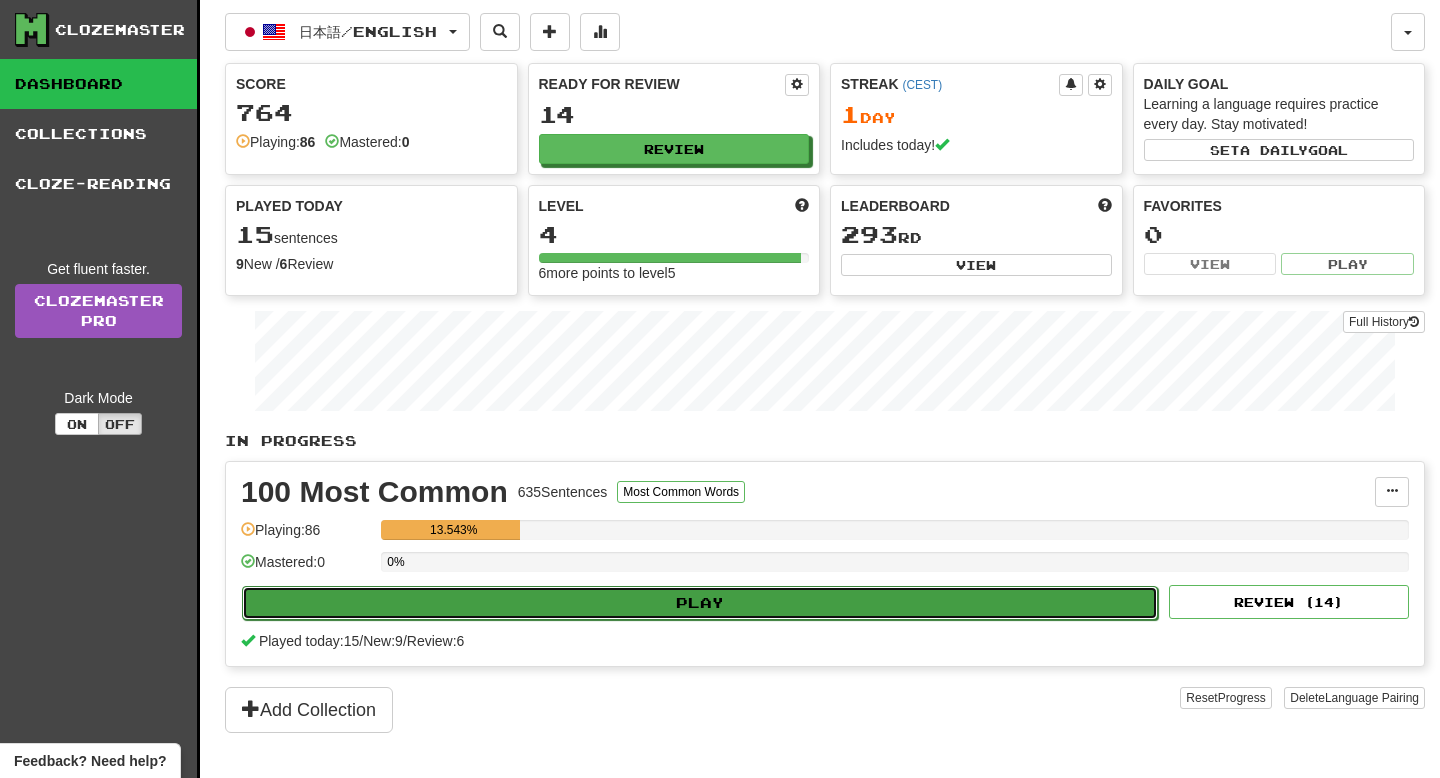 click on "Play" at bounding box center (700, 603) 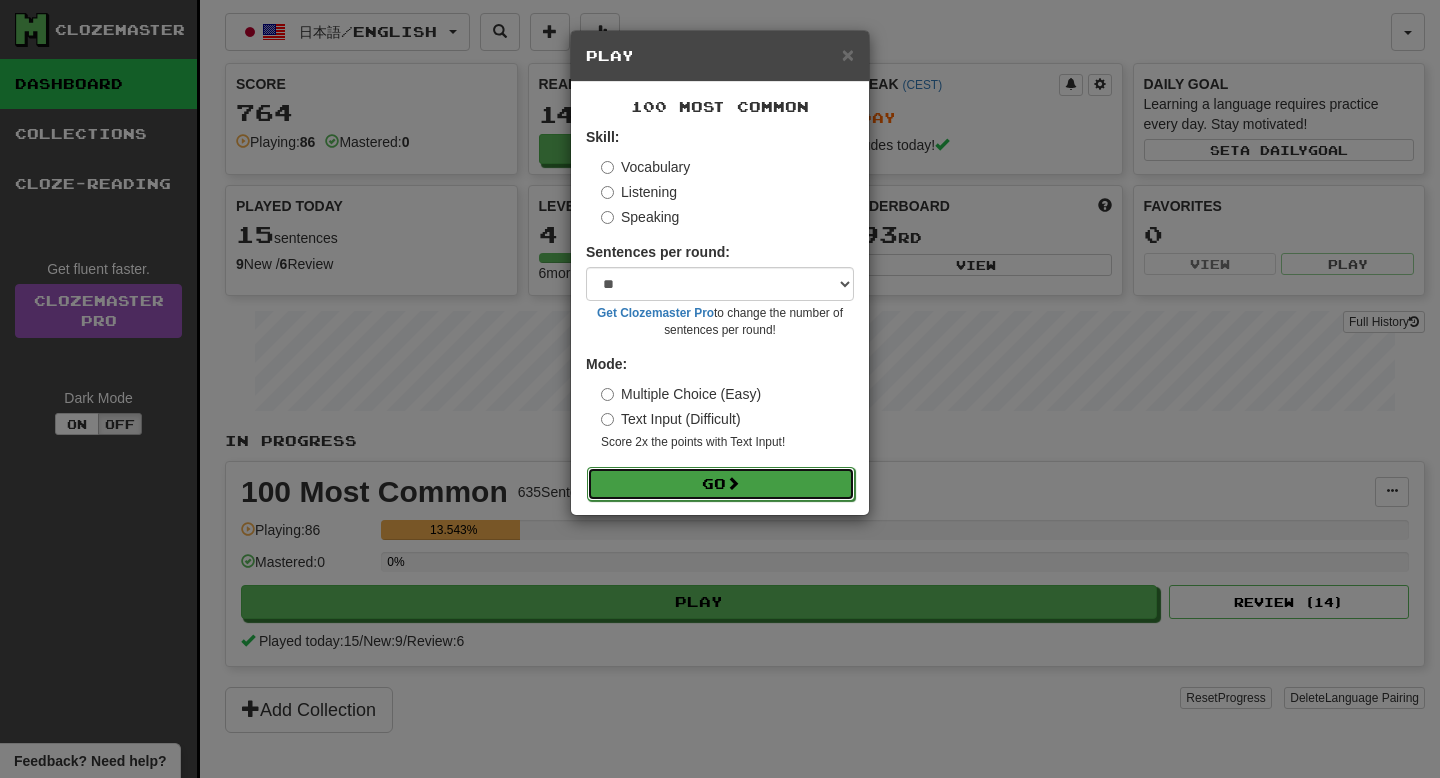 click on "Go" at bounding box center (721, 484) 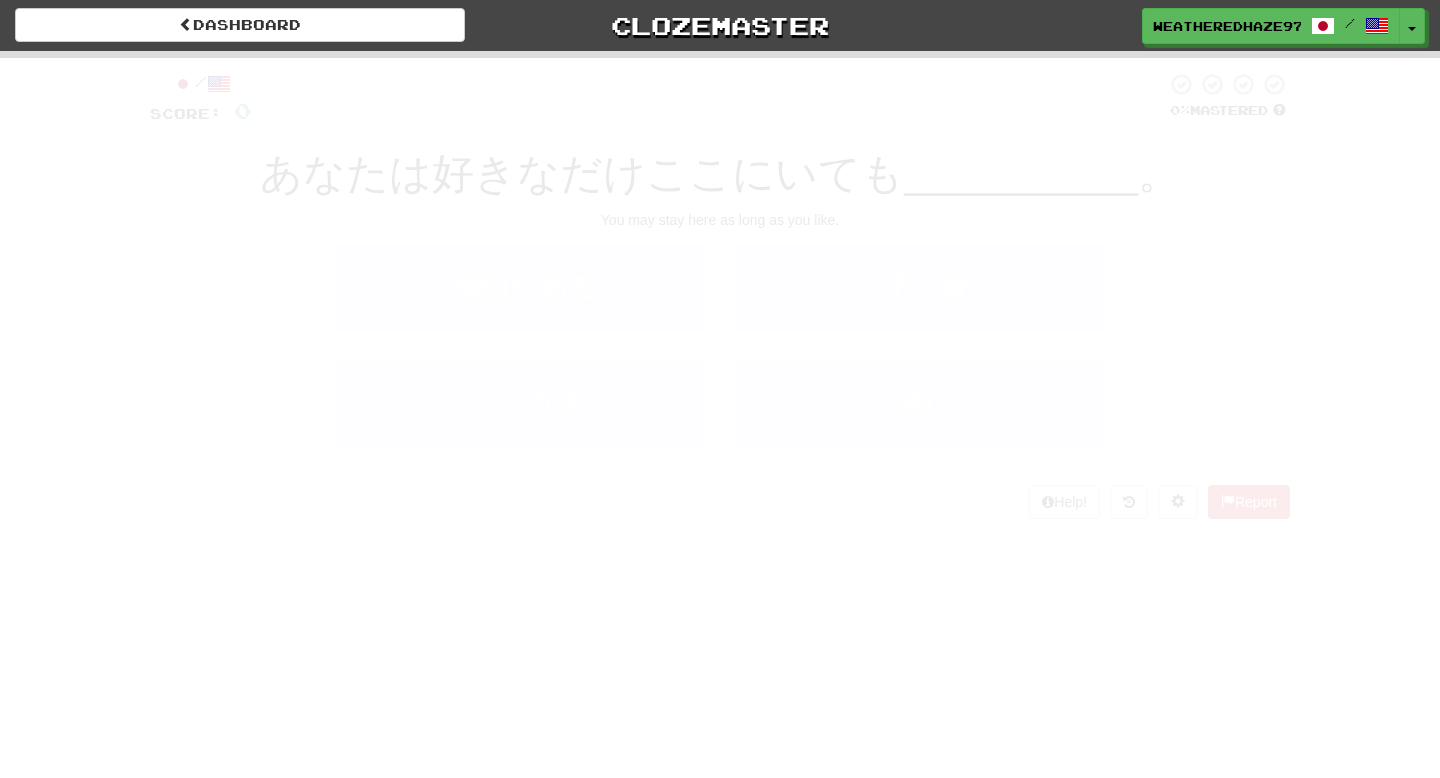 scroll, scrollTop: 0, scrollLeft: 0, axis: both 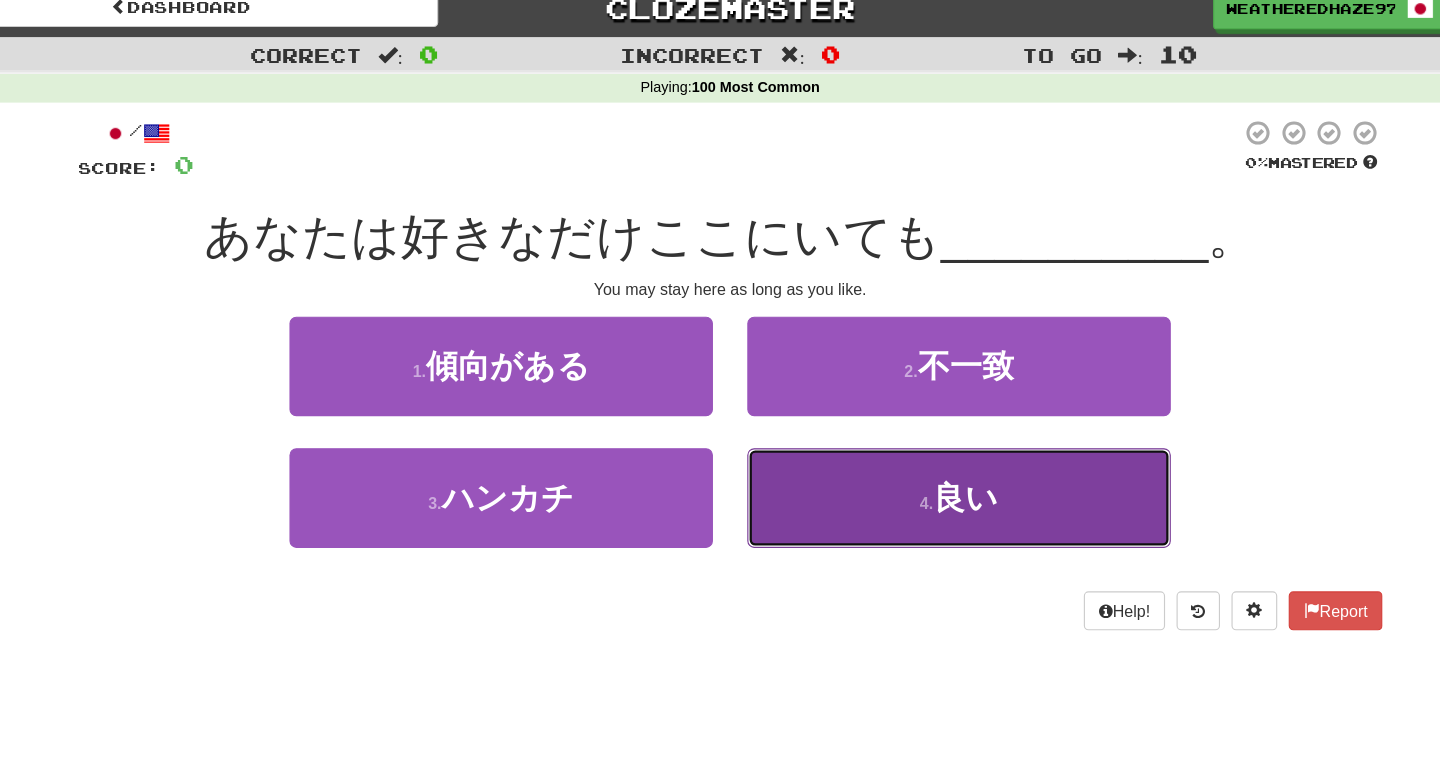 click on "4 .  良い" at bounding box center (920, 453) 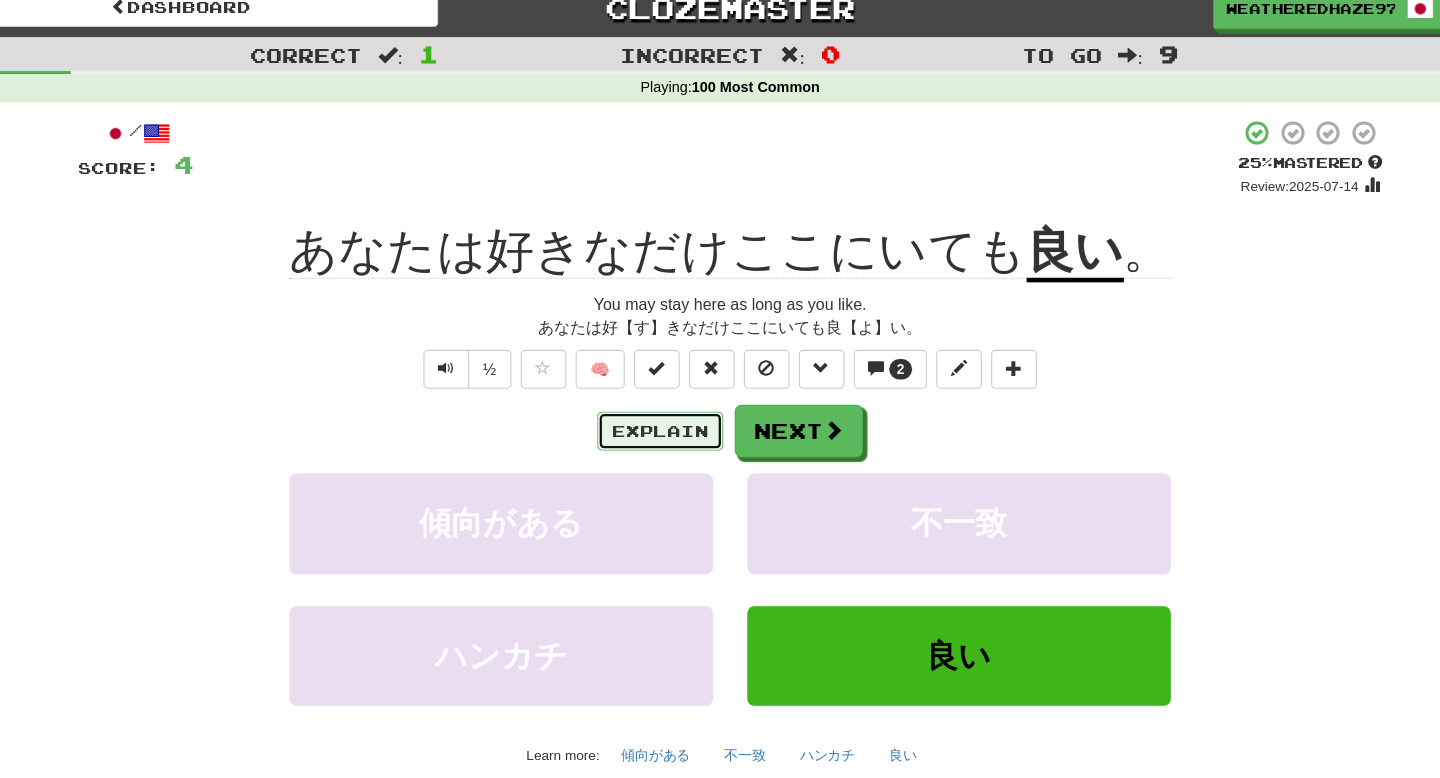click on "Explain" at bounding box center (659, 395) 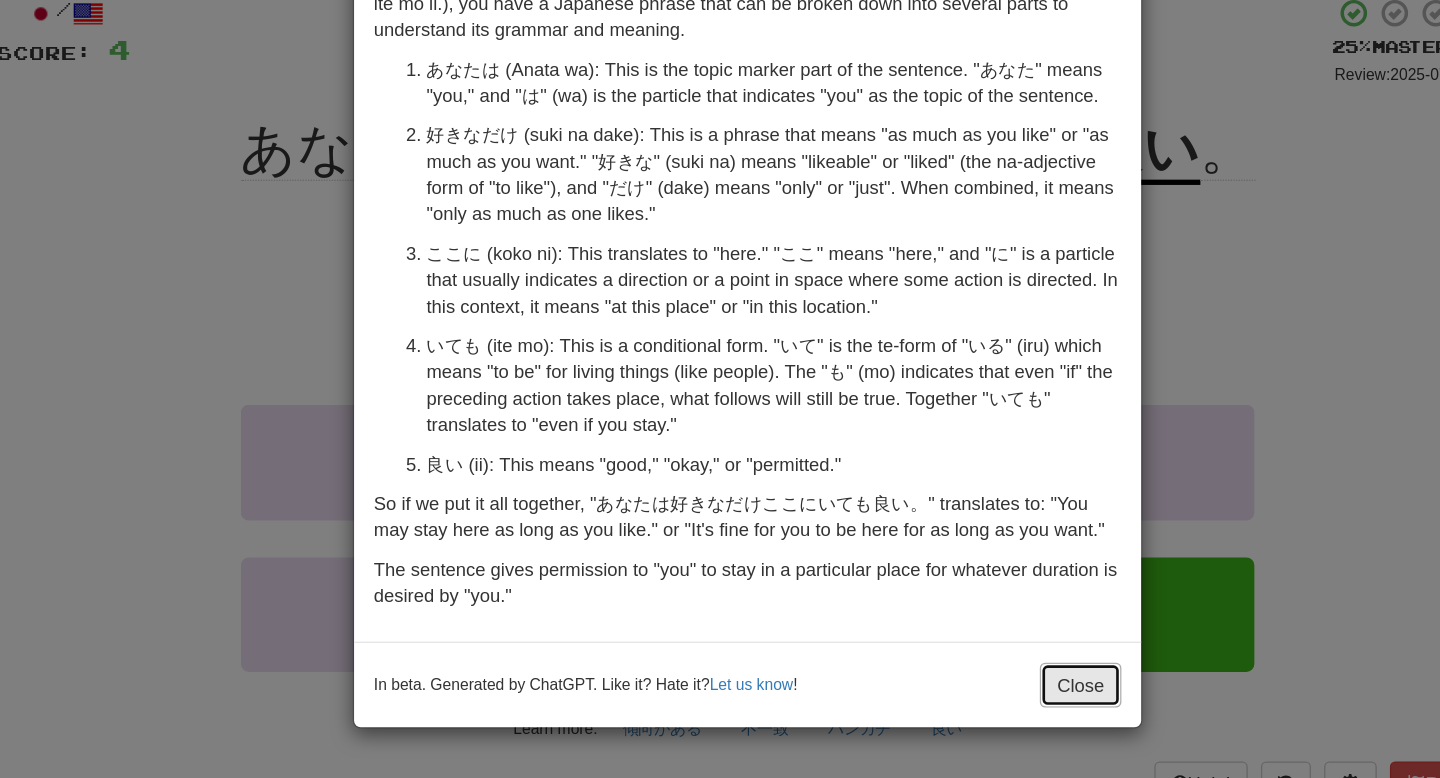 click on "Close" at bounding box center [973, 645] 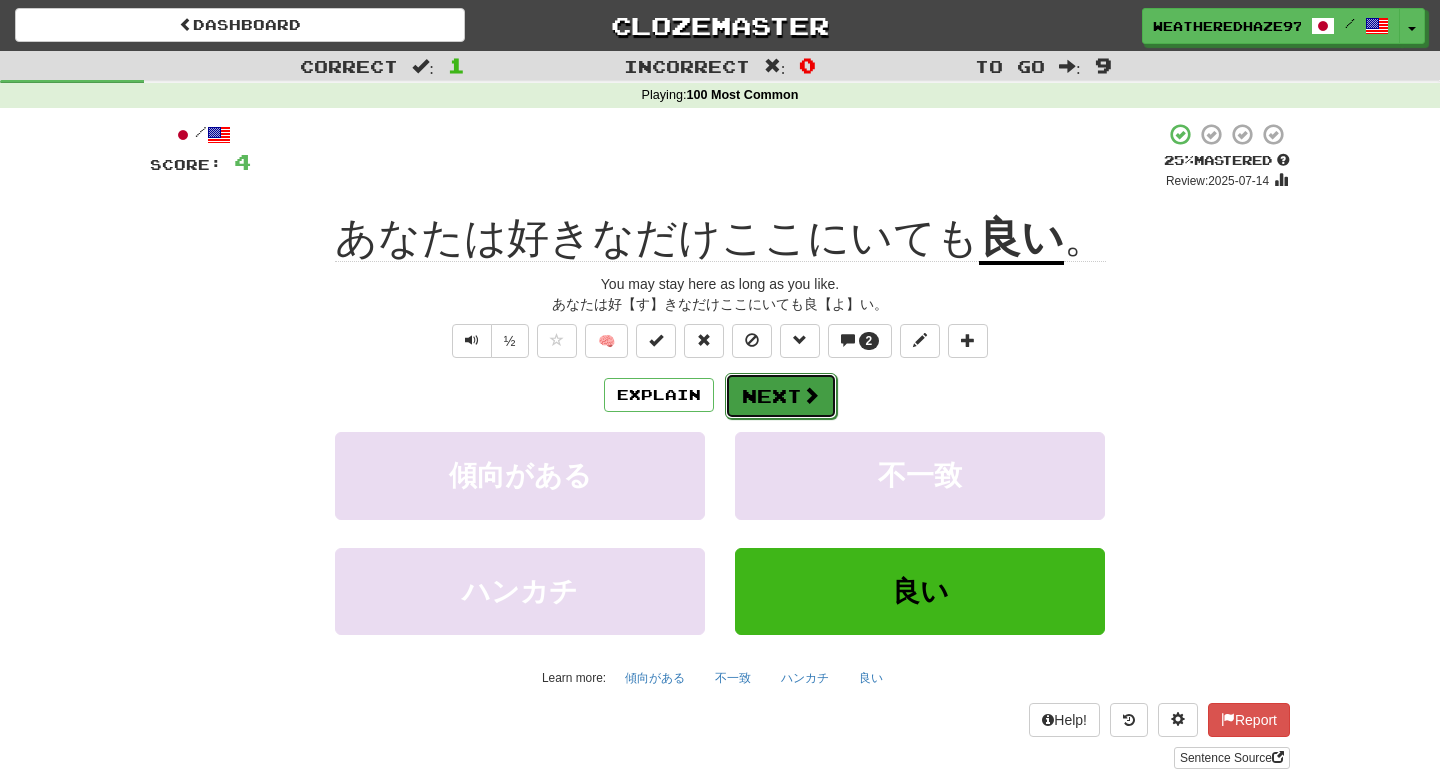 click at bounding box center (811, 395) 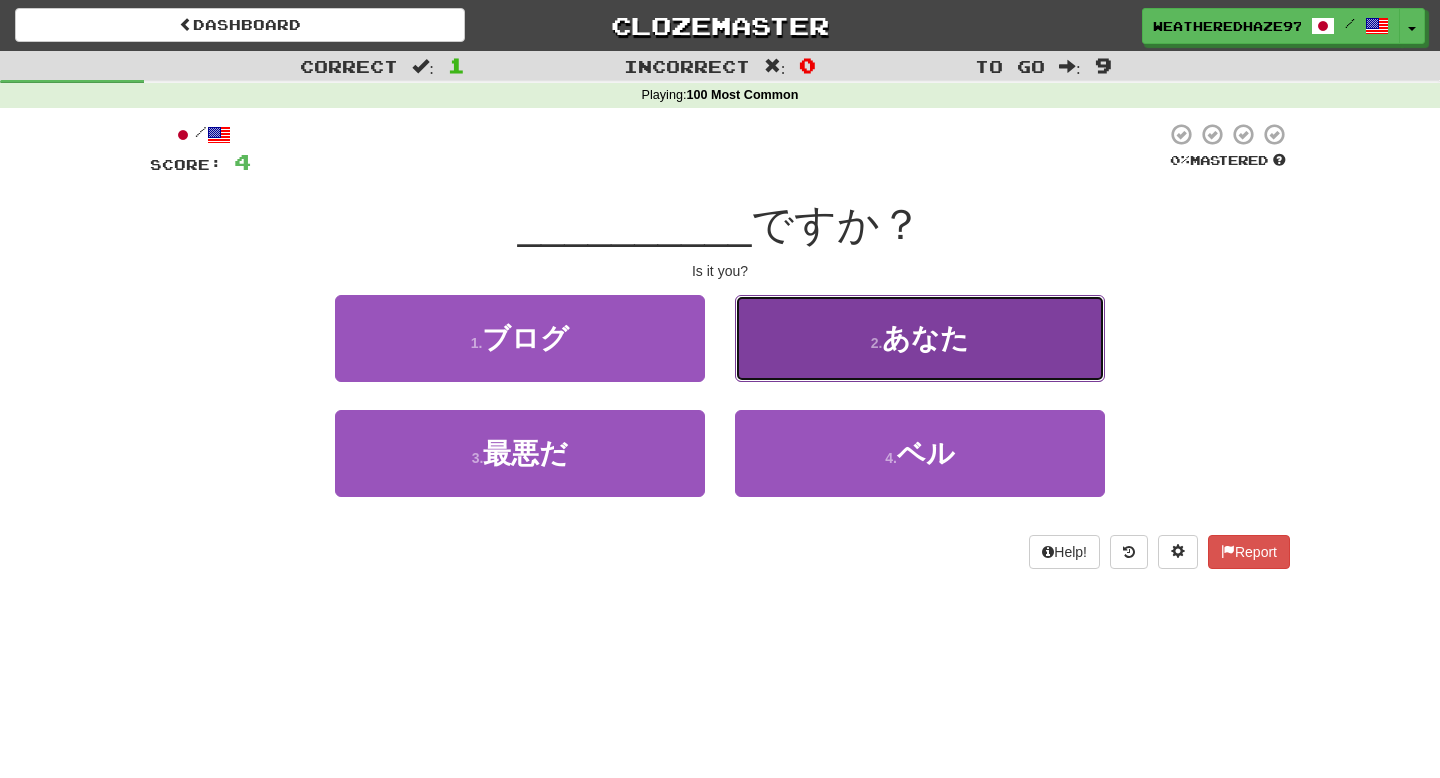 click on "2 .  あなた" at bounding box center [920, 338] 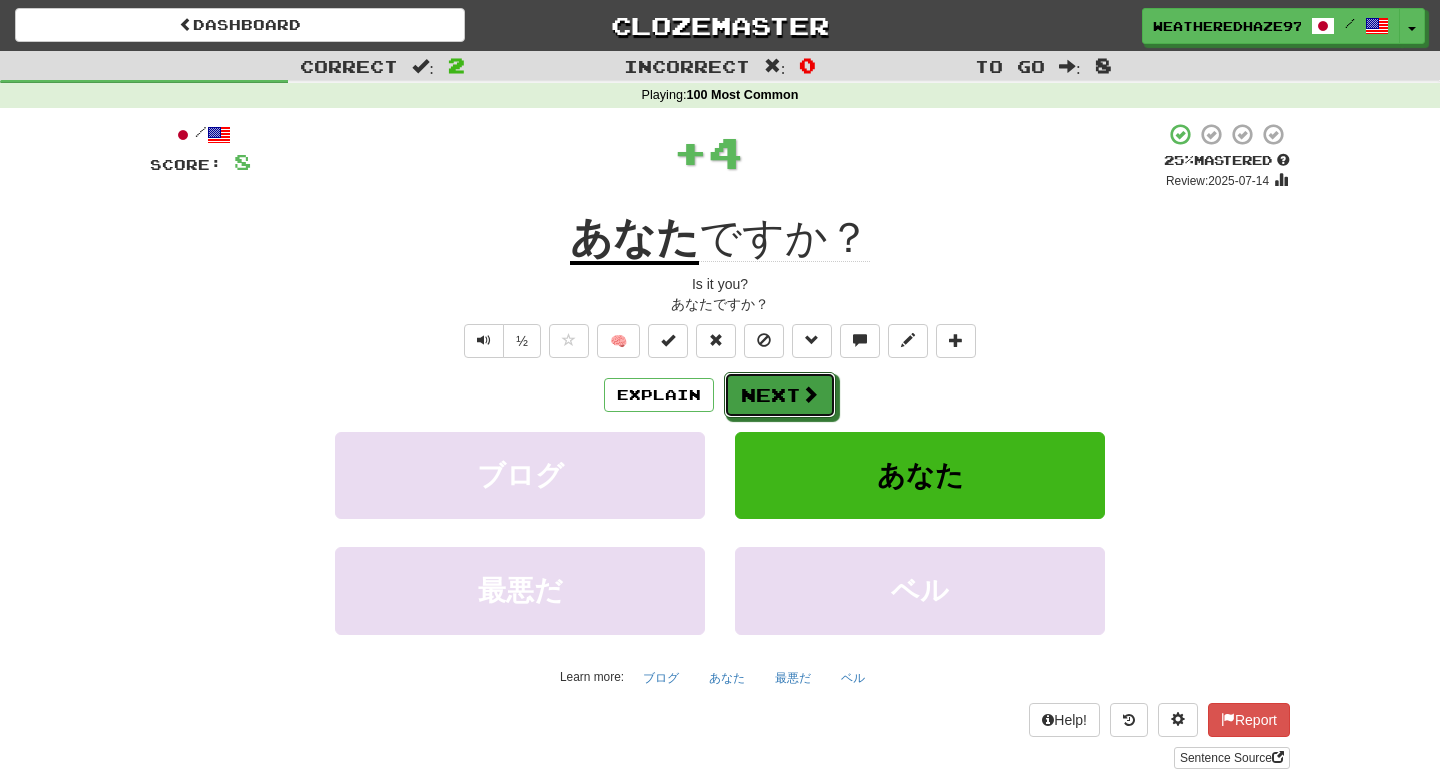 click on "Dashboard
Clozemaster
WeatheredHaze9785
/
Toggle Dropdown
Dashboard
Leaderboard
Activity Feed
Notifications
Profile
Discussions
Deutsch
/
English
Streak:
1
Review:
36
Points Today: 368
Español
/
English
Streak:
0
Review:
20
Points Today: 0
Français
/
English
Streak:
0
Review:
20
Points Today: 0
Italiano
/
English
Streak:
0
Review:
20
Points Today: 0
中文
/
English
Streak:
1
Review:
10
Points Today: 28
日本語
/
English
Streak:
1
Review:
14
Points Today: 100
Languages
Account
Logout
WeatheredHaze9785
/
Toggle Dropdown" at bounding box center (720, 753) 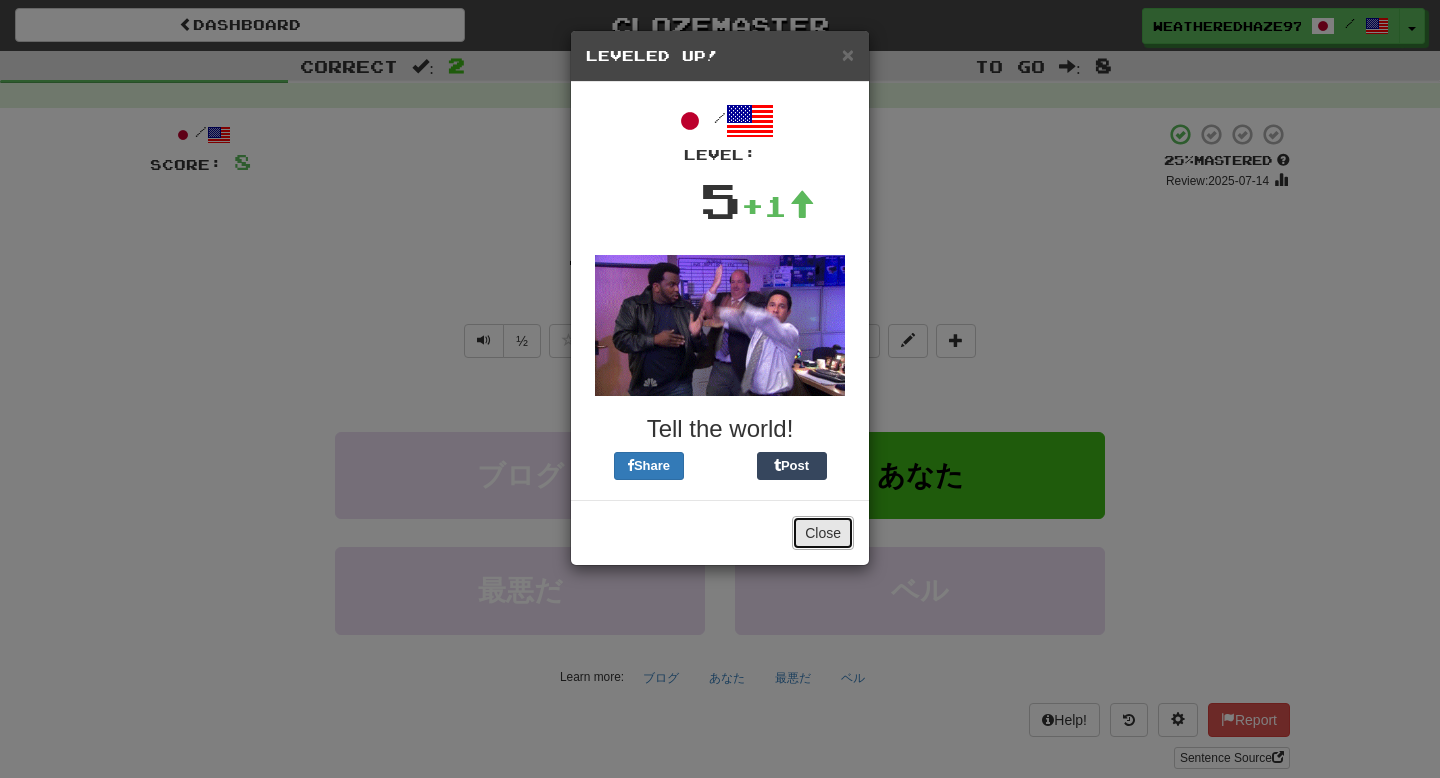 click on "Close" at bounding box center [823, 533] 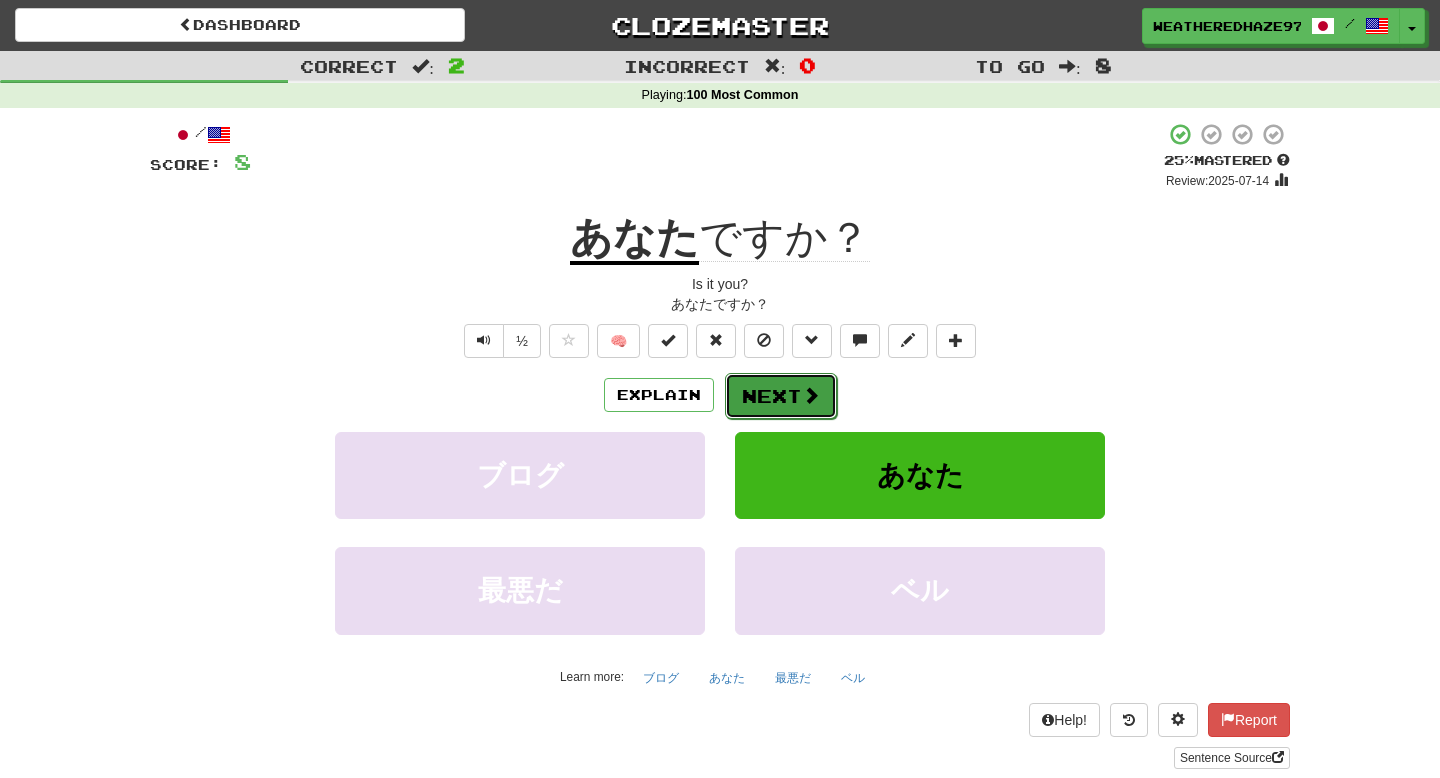 click on "Next" at bounding box center (781, 396) 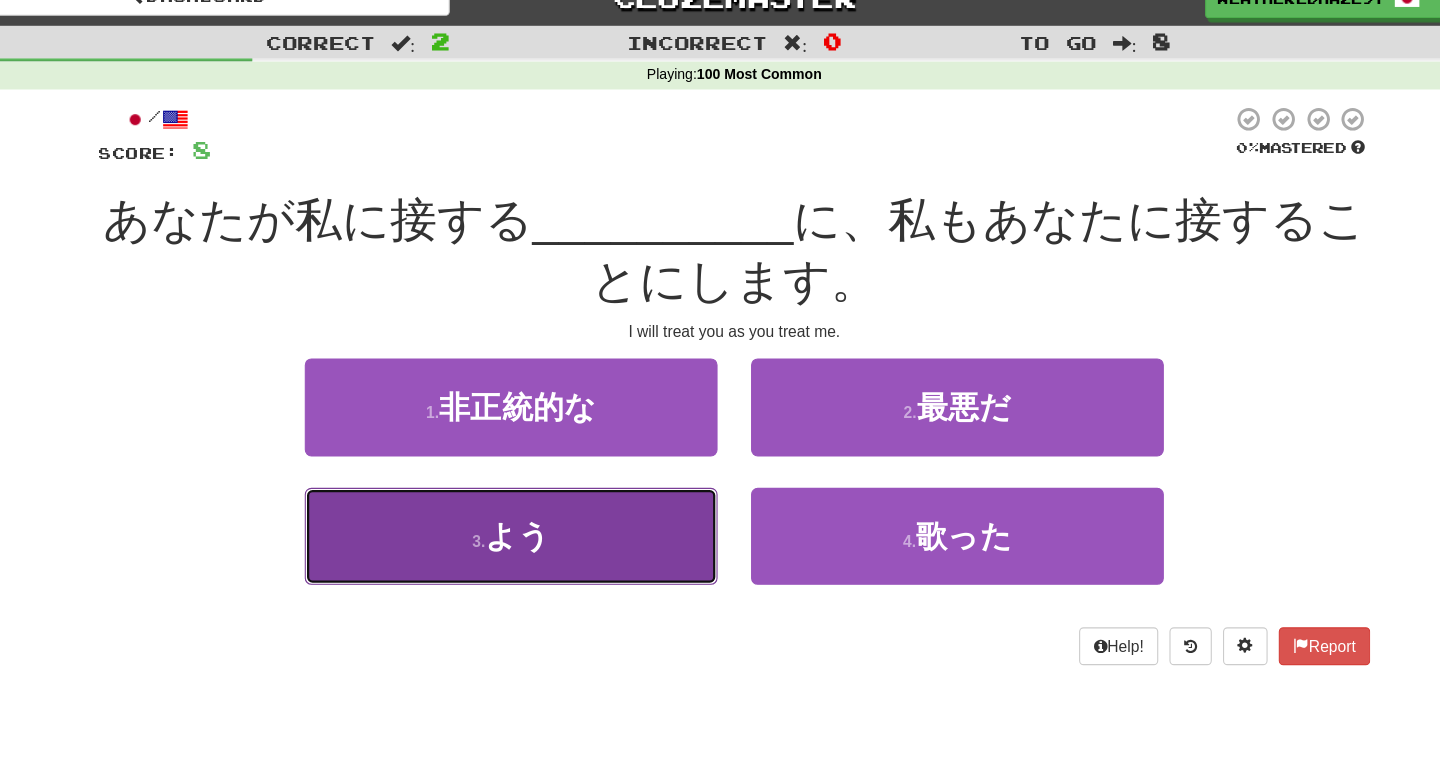 click on "3 .  よう" at bounding box center [520, 508] 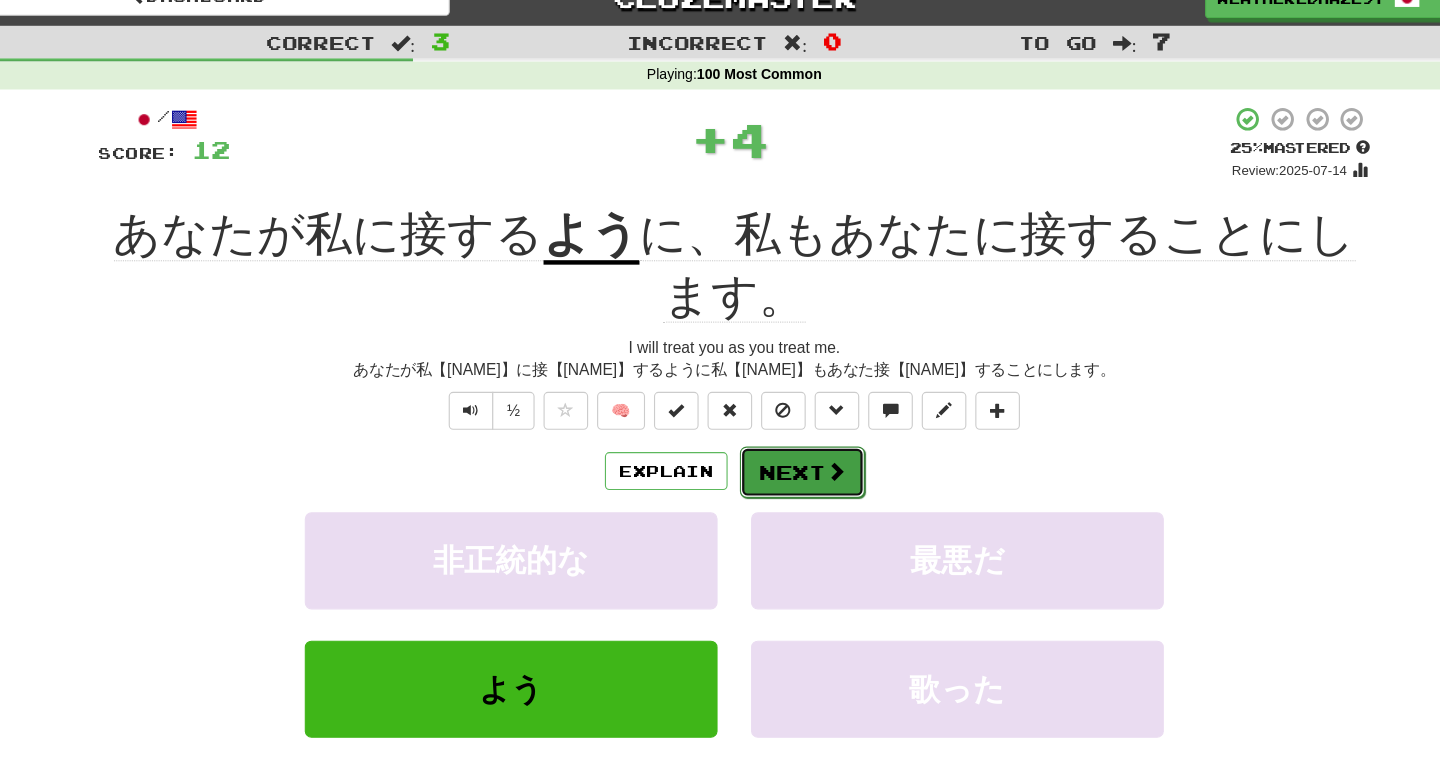 click on "Next" at bounding box center (781, 451) 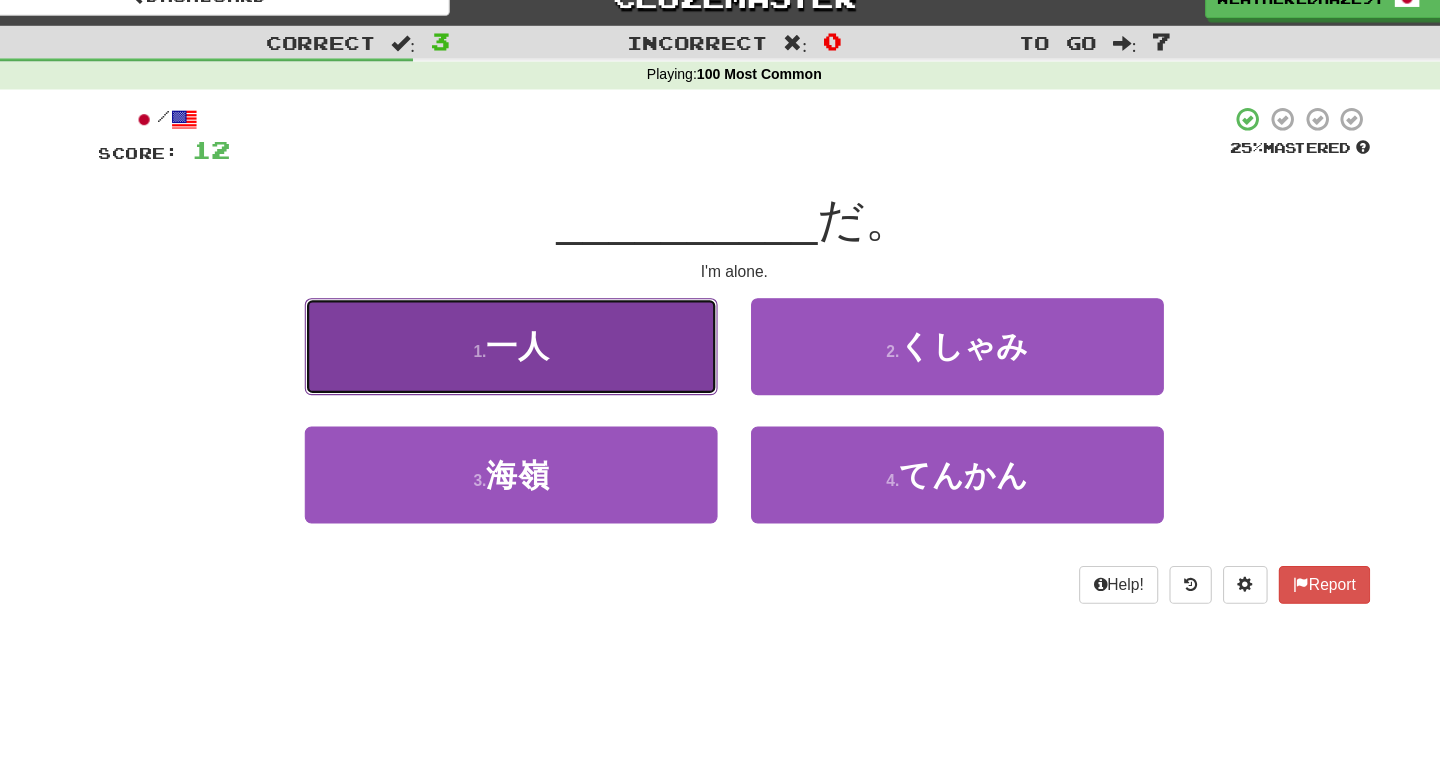 click on "1 .  一人" at bounding box center (520, 338) 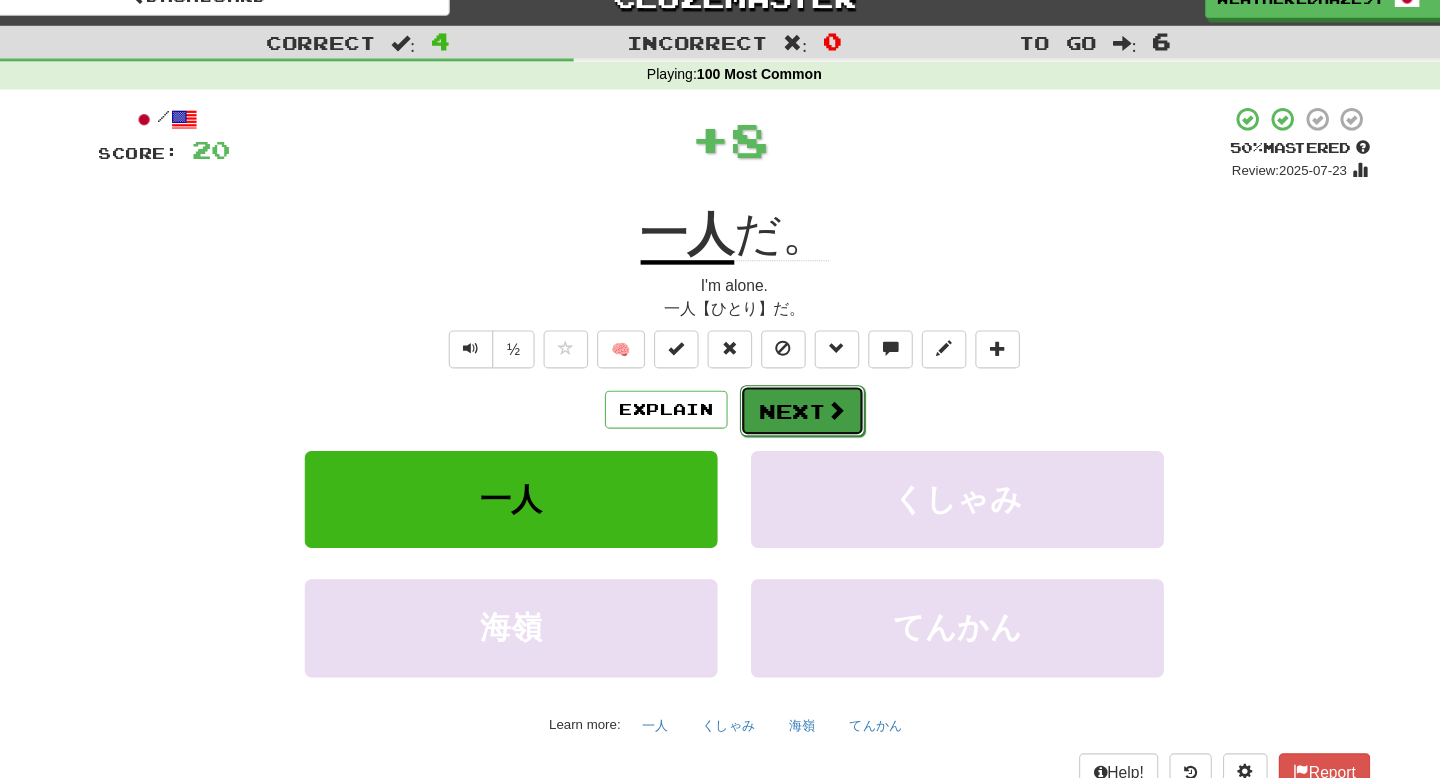 click on "Next" at bounding box center [781, 396] 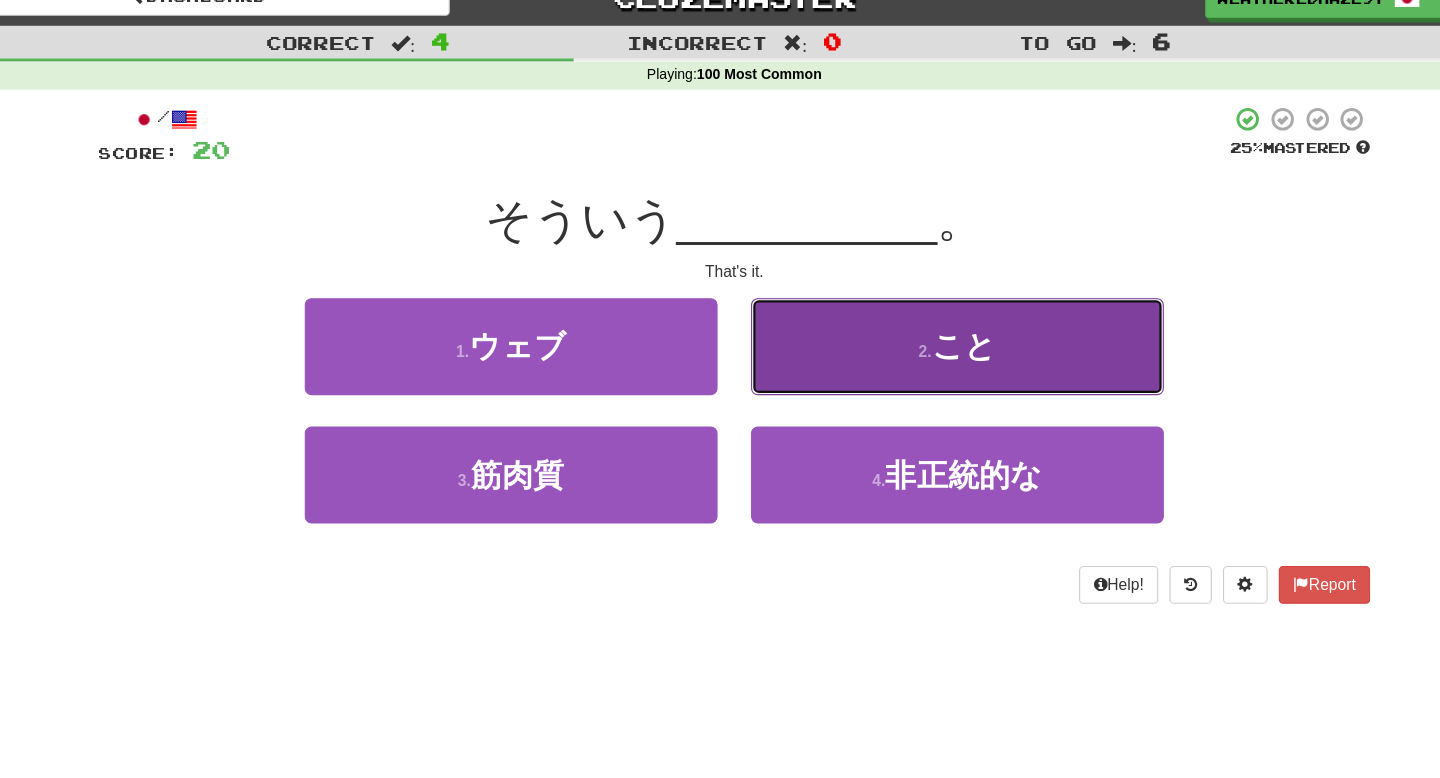click on "2 .  こと" at bounding box center (920, 338) 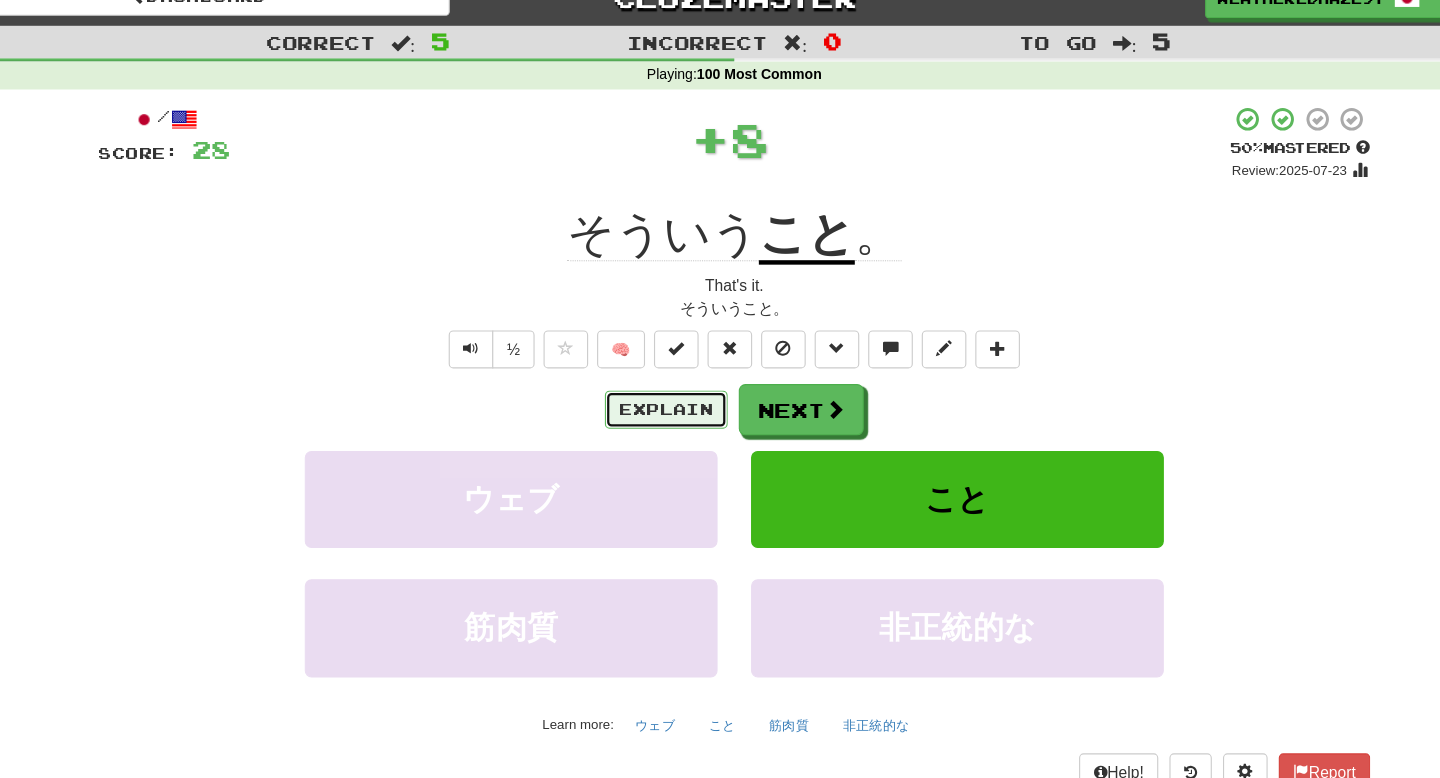click on "Explain" at bounding box center (659, 395) 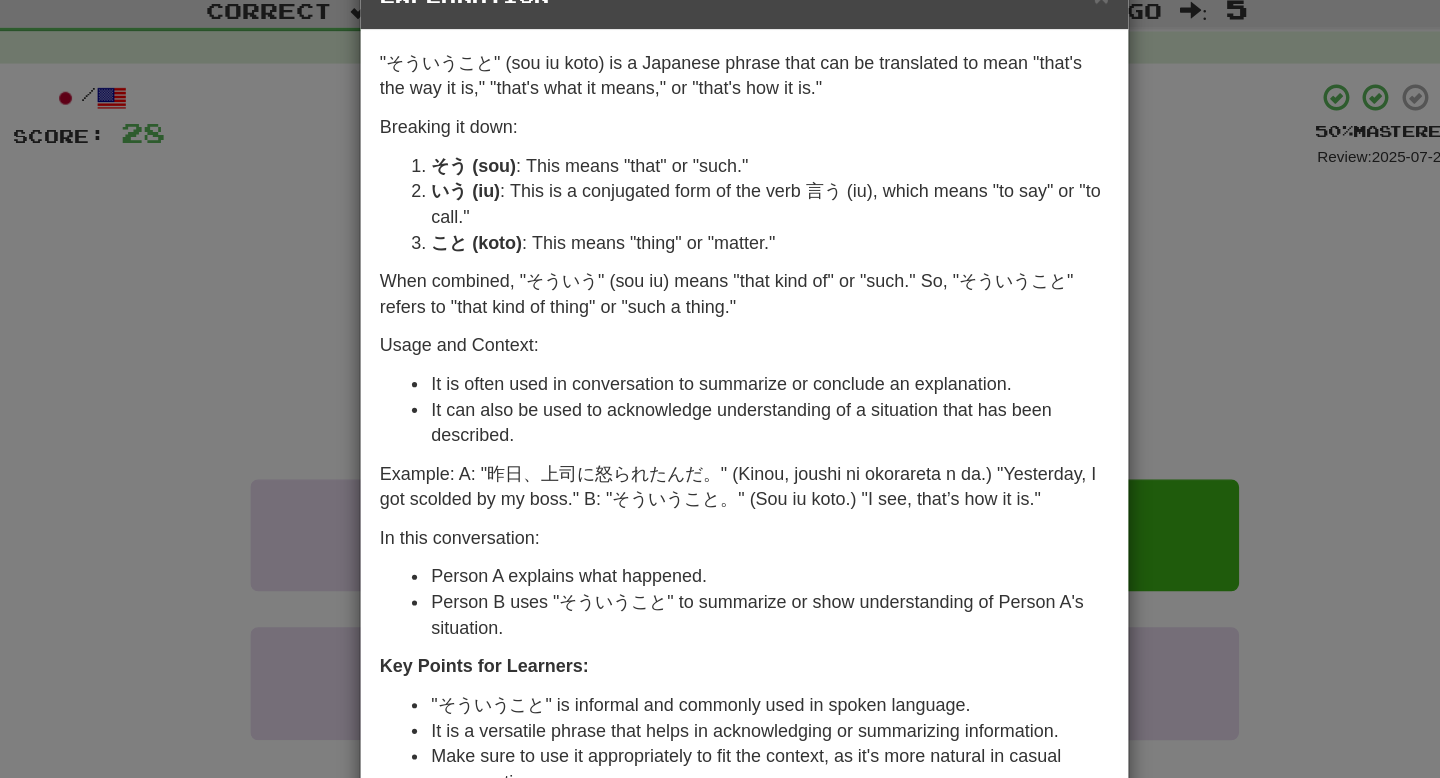 click on "× Explanation "そういうこと" (sou iu koto) is a Japanese phrase that can be translated to mean "that's the way it is," "that's what it means," or "that's how it is."
Breaking it down:
そう (sou) : This means "that" or "such."
いう (iu) : This is a conjugated form of the verb 言う (iu), which means "to say" or "to call."
こと (koto) : This means "thing" or "matter."
When combined, "そういう" (sou iu) means "that kind of" or "such." So, "そういうこと" refers to "that kind of thing" or "such a thing."
Usage and Context:
It is often used in conversation to summarize or conclude an explanation.
It can also be used to acknowledge understanding of a situation that has been described.
Example:
A: "昨日、上司に怒られたんだ。" (Kinou, joushi ni okorareta n da.)
"Yesterday, I got scolded by my boss."
B: "そういうこと。" (Sou iu koto.)
"I see, that’s how it is."
In this conversation:
Person A explains what happened.
! Close" at bounding box center (720, 389) 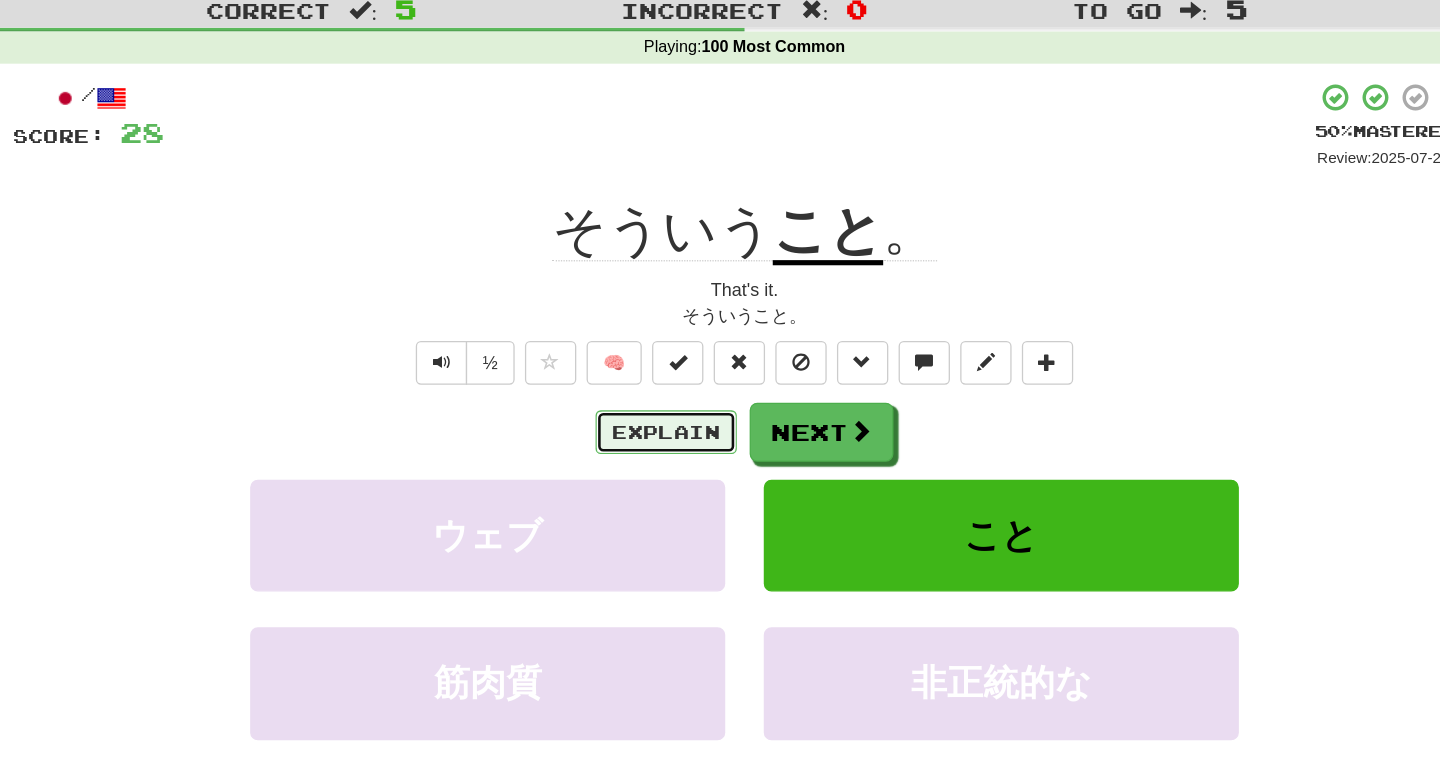 click on "Explain" at bounding box center (659, 395) 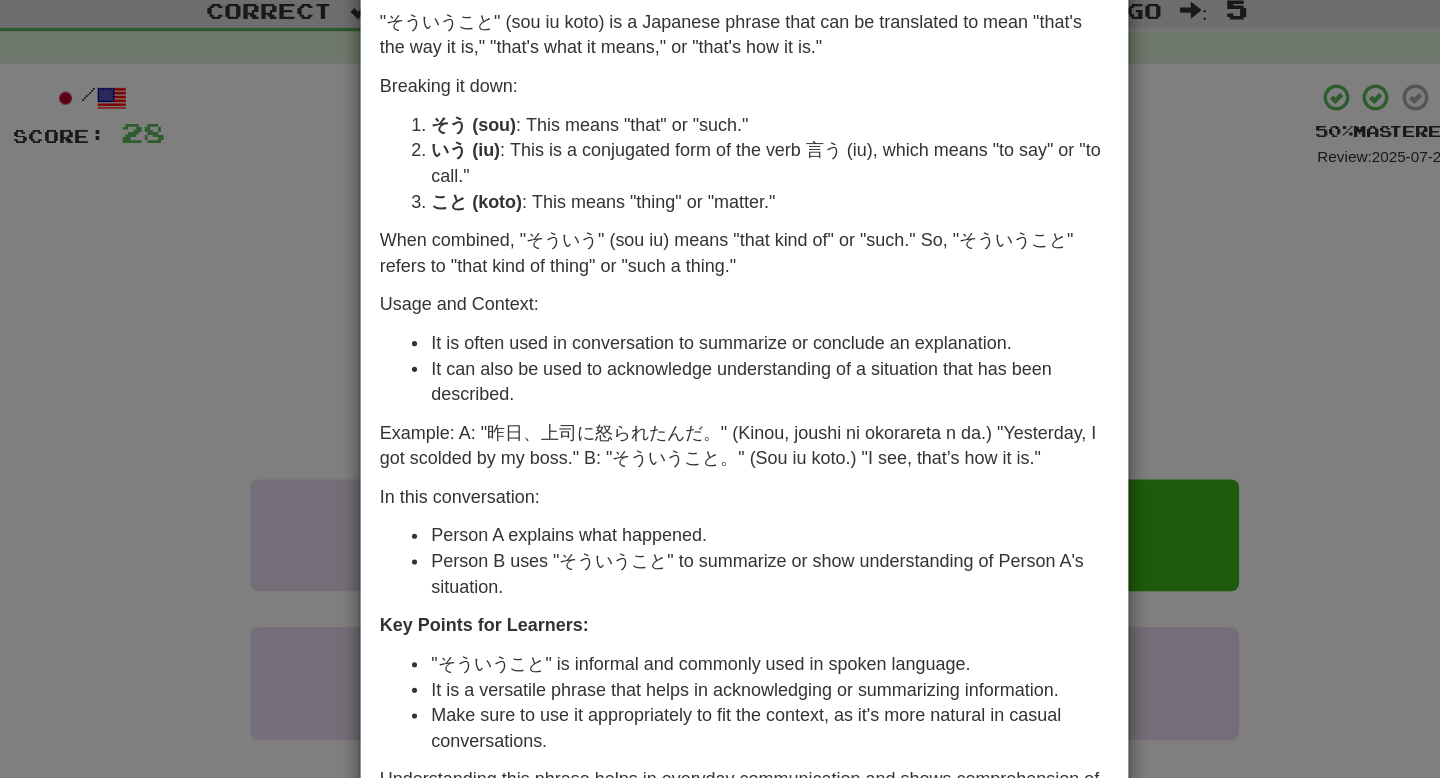 scroll, scrollTop: 70, scrollLeft: 0, axis: vertical 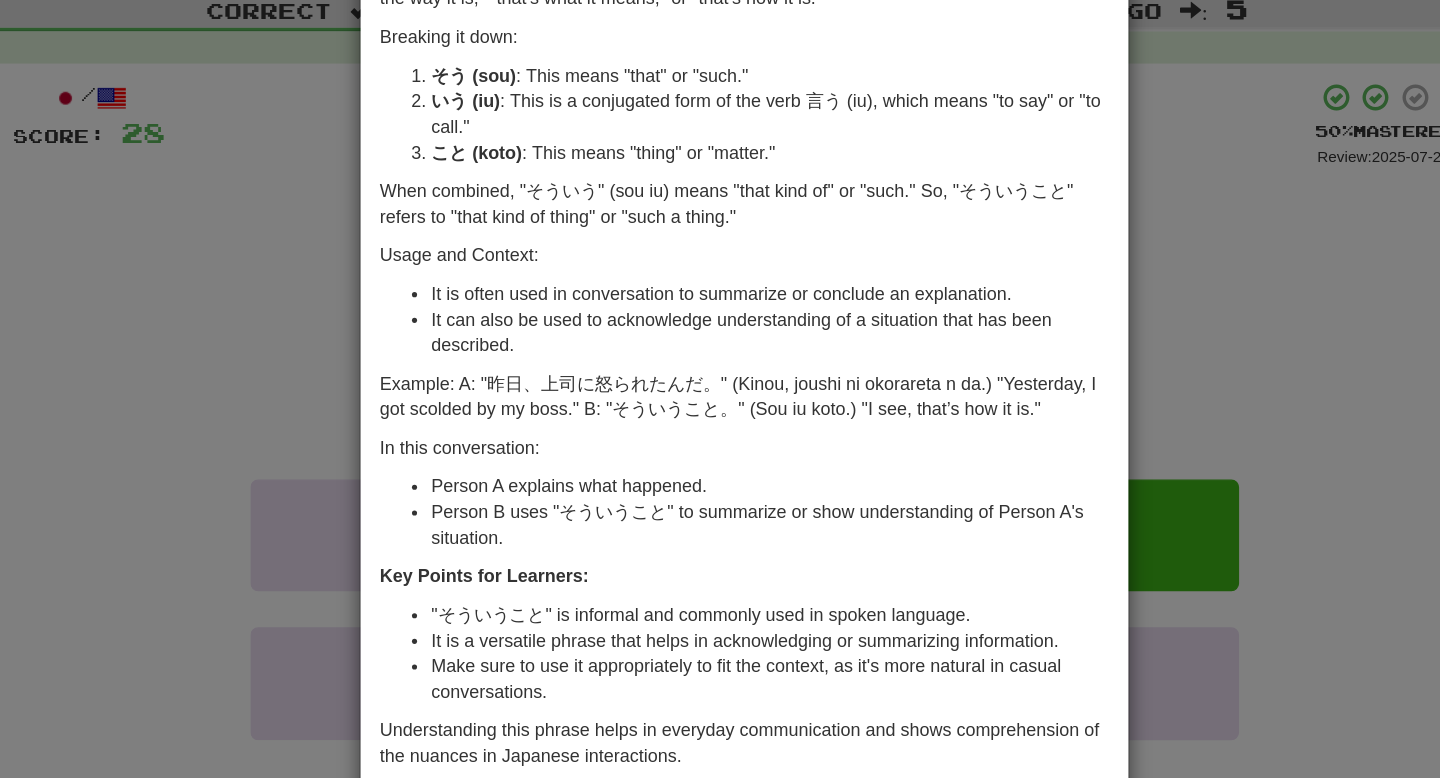 click on "× Explanation "そういうこと" (sou iu koto) is a Japanese phrase that can be translated to mean "that's the way it is," "that's what it means," or "that's how it is."
Breaking it down:
そう (sou) : This means "that" or "such."
いう (iu) : This is a conjugated form of the verb 言う (iu), which means "to say" or "to call."
こと (koto) : This means "thing" or "matter."
When combined, "そういう" (sou iu) means "that kind of" or "such." So, "そういうこと" refers to "that kind of thing" or "such a thing."
Usage and Context:
It is often used in conversation to summarize or conclude an explanation.
It can also be used to acknowledge understanding of a situation that has been described.
Example:
A: "昨日、上司に怒られたんだ。" (Kinou, joushi ni okorareta n da.)
"Yesterday, I got scolded by my boss."
B: "そういうこと。" (Sou iu koto.)
"I see, that’s how it is."
In this conversation:
Person A explains what happened.
! Close" at bounding box center [720, 389] 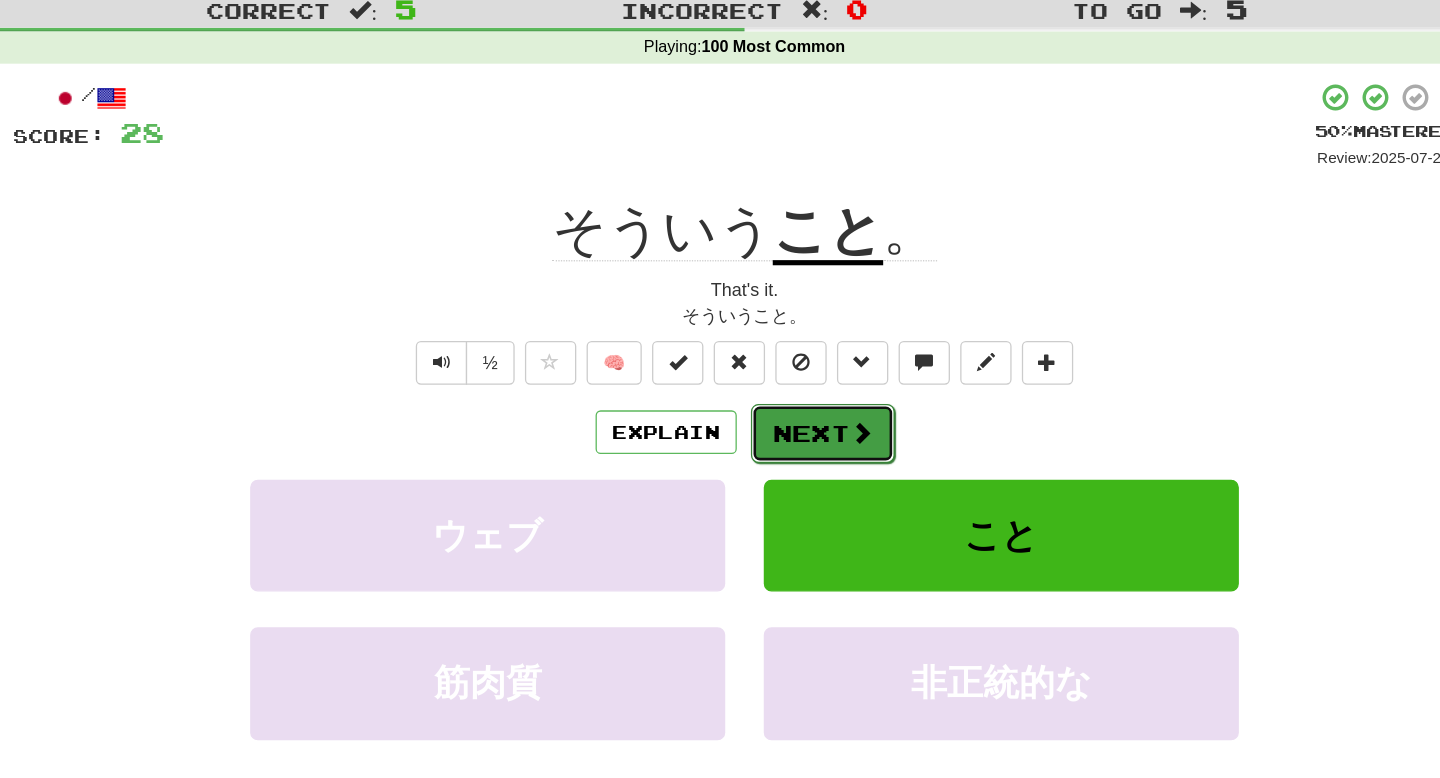 click on "Next" at bounding box center (781, 396) 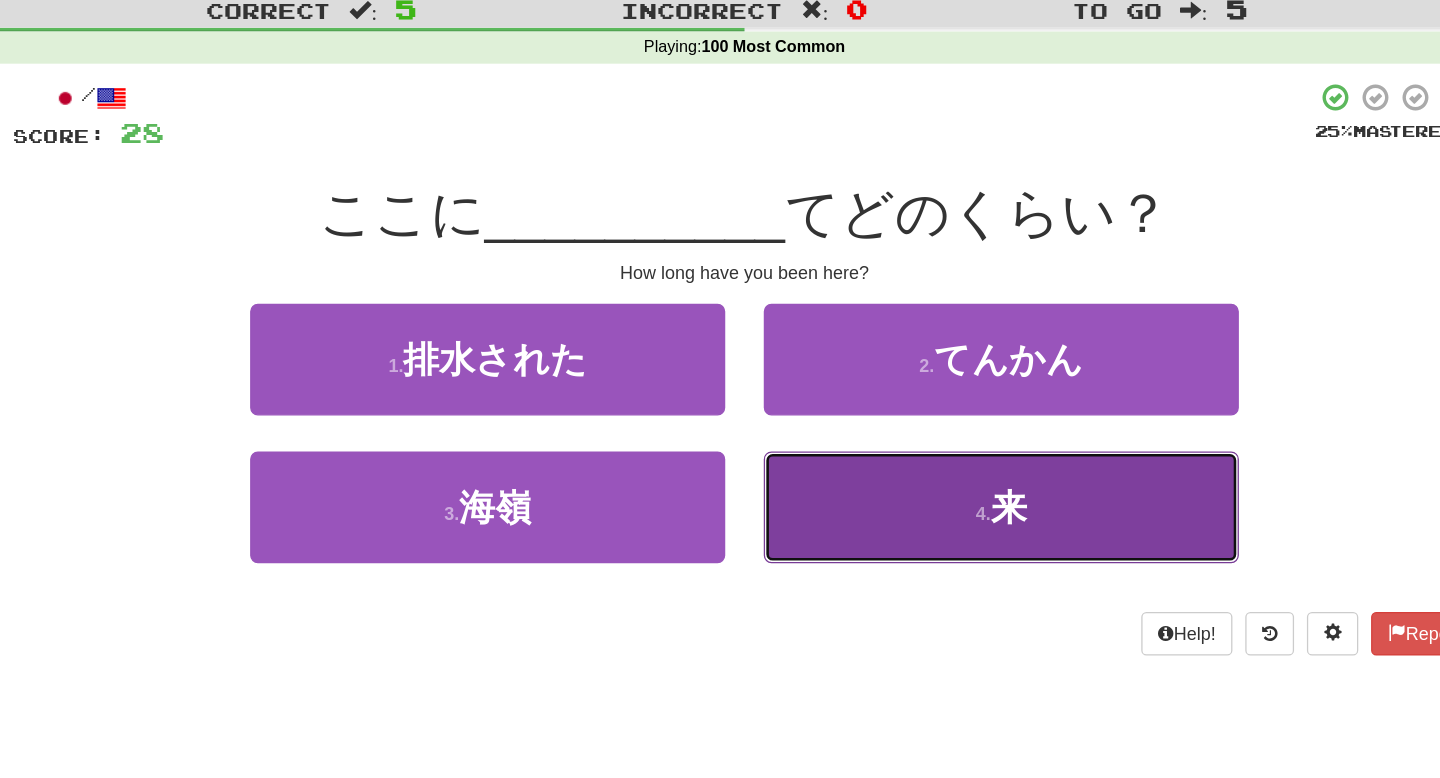 click on "4 .  来" at bounding box center [920, 453] 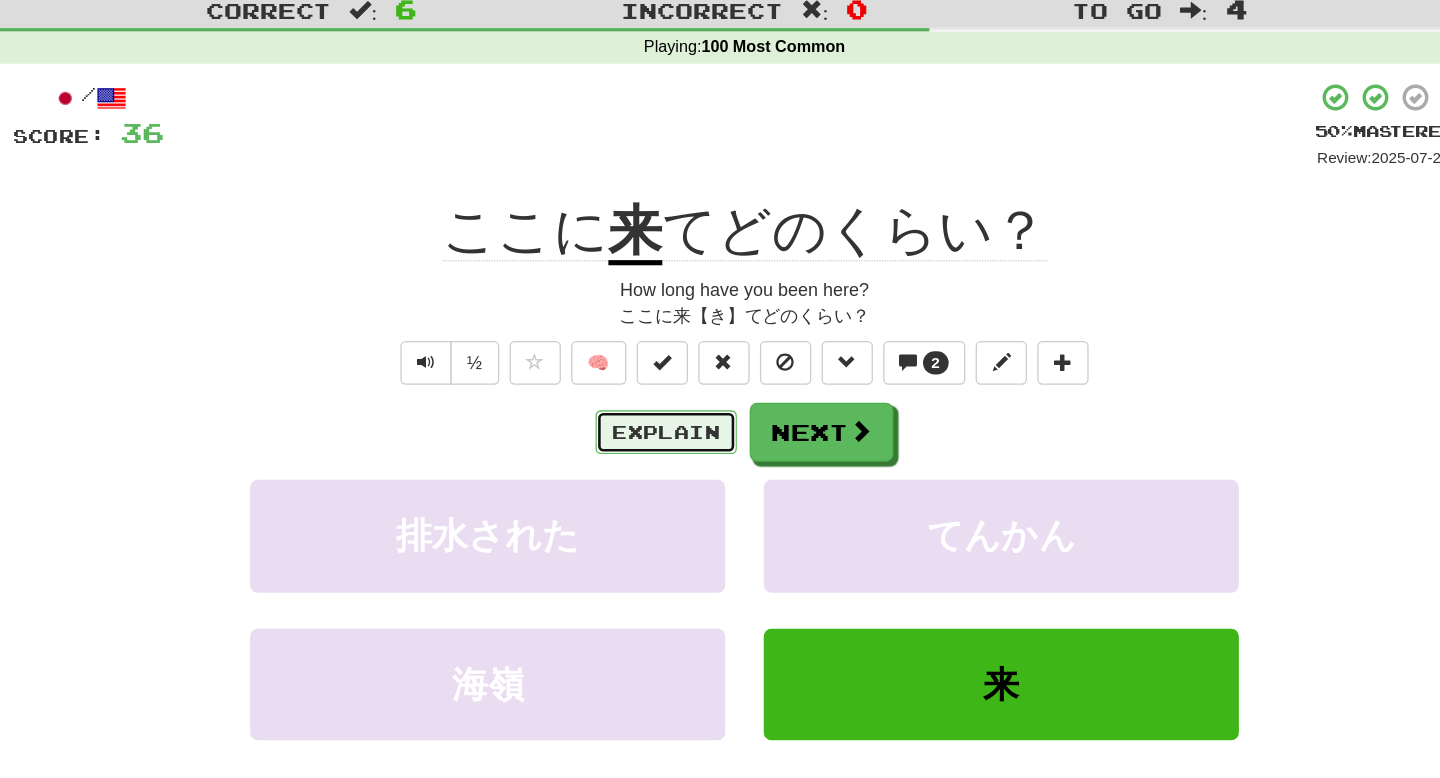 click on "Explain" at bounding box center (659, 395) 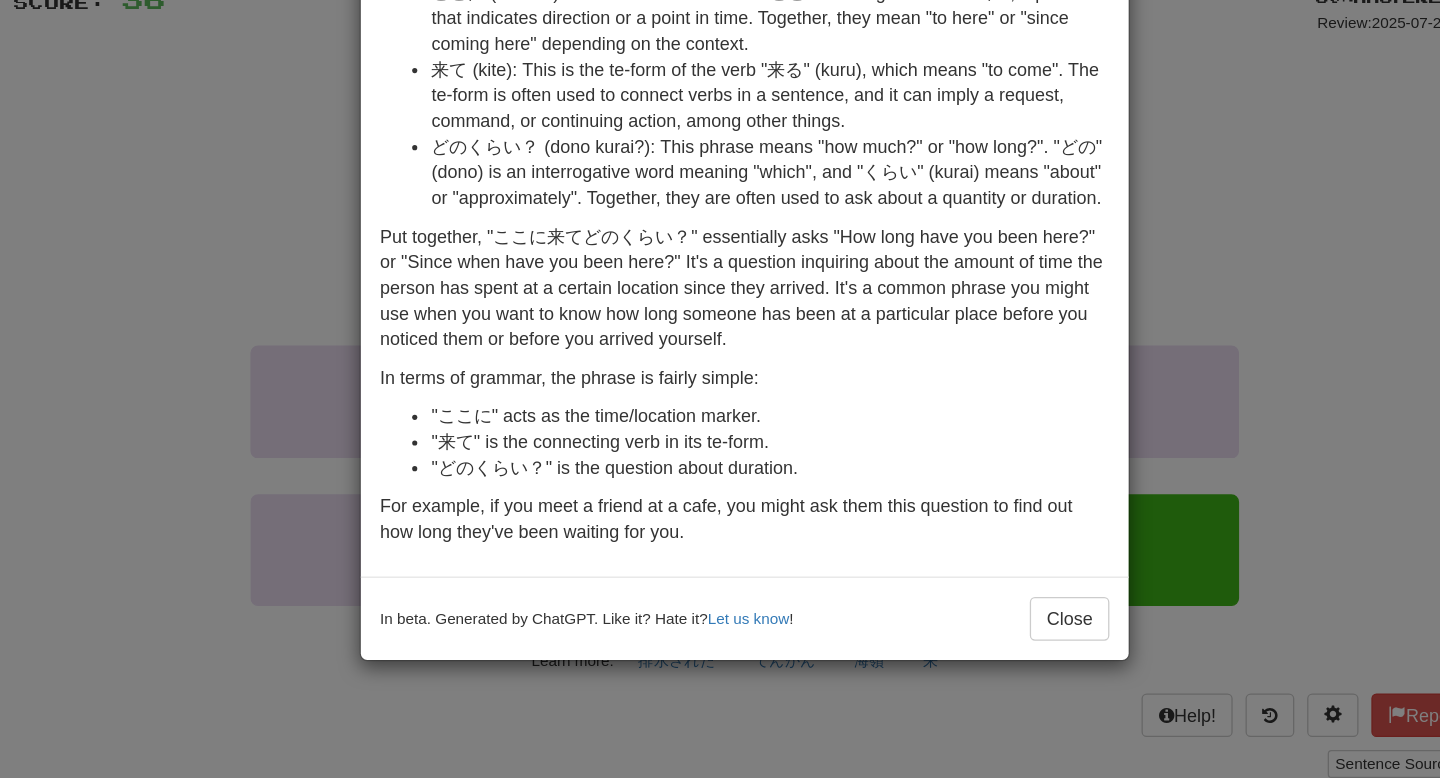 click on "× Explanation "ここに来てどのくらい？" is a Japanese phrase that can be broken down into its individual components to understand its meaning and grammar structure.
ここに (koko ni): This is a combination of "ここ" meaning "here" and "に", a particle that indicates direction or a point in time. Together, they mean "to here" or "since coming here" depending on the context.
来て (kite): This is the te-form of the verb "来る" (kuru), which means "to come". The te-form is often used to connect verbs in a sentence, and it can imply a request, command, or continuing action, among other things.
どのくらい？ (dono kurai?): This phrase means "how much?" or "how long?". "どの" (dono) is an interrogative word meaning "which", and "くらい" (kurai) means "about" or "approximately". Together, they are often used to ask about a quantity or duration.
In terms of grammar, the phrase is fairly simple:
"ここに" acts as the time/location marker.
Let us know ! Close" at bounding box center (720, 389) 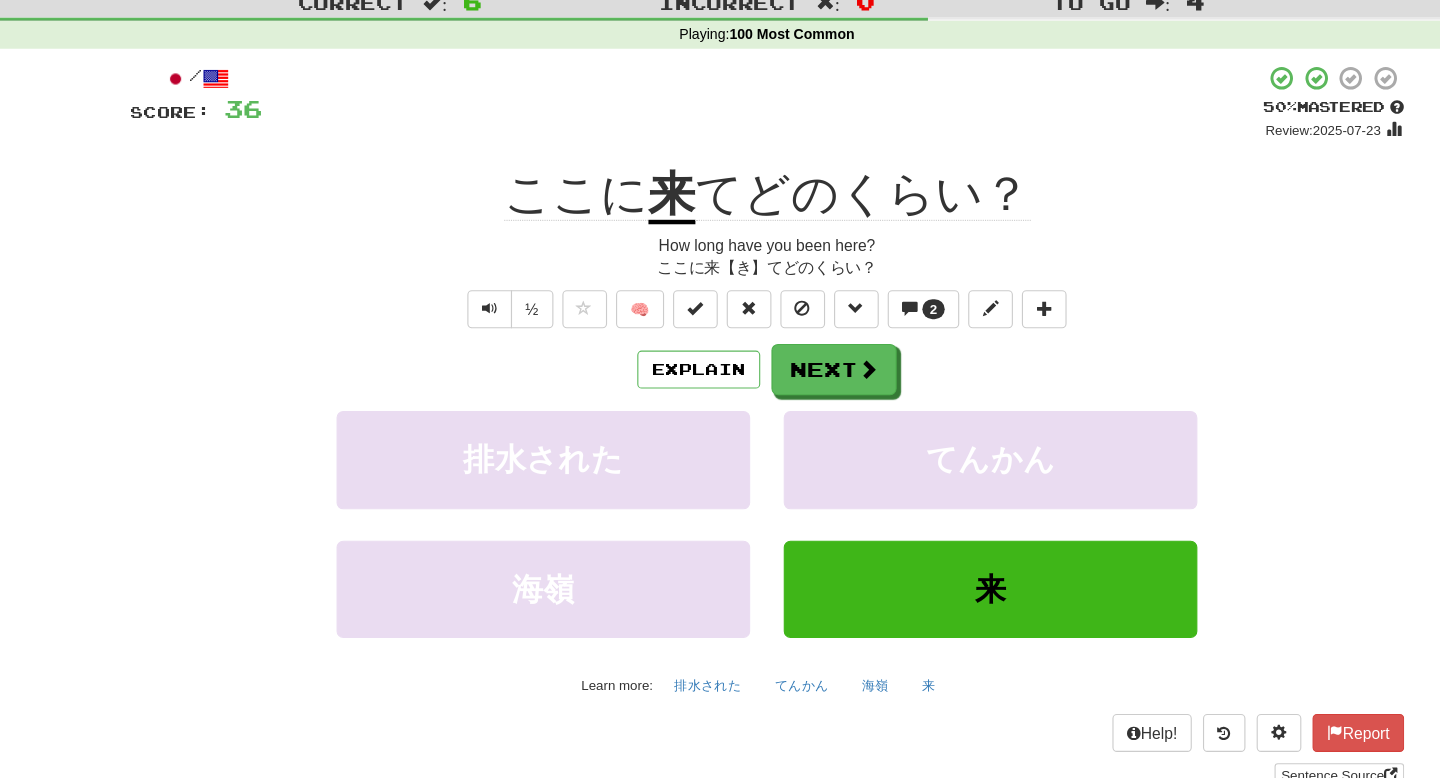 click on "てどのくらい？" 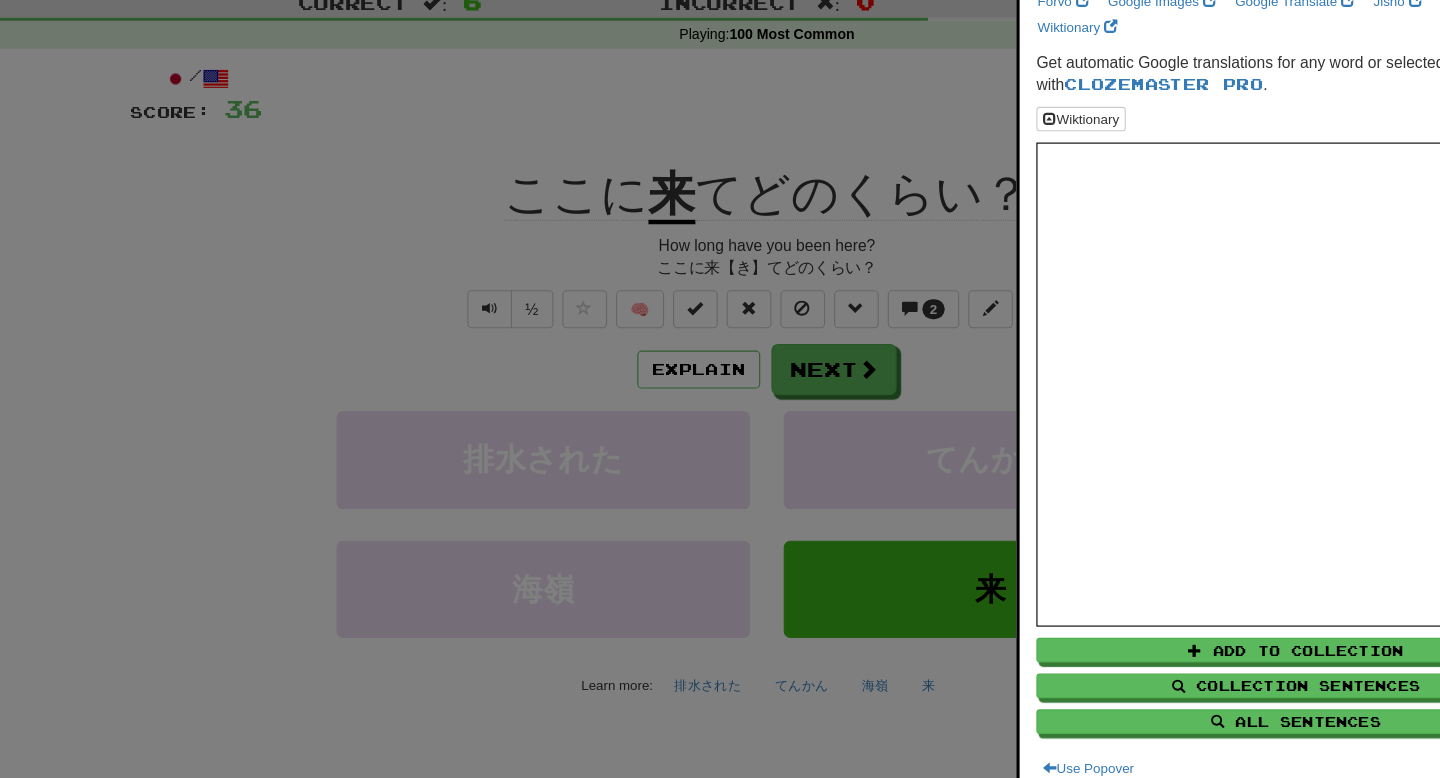 click at bounding box center [720, 389] 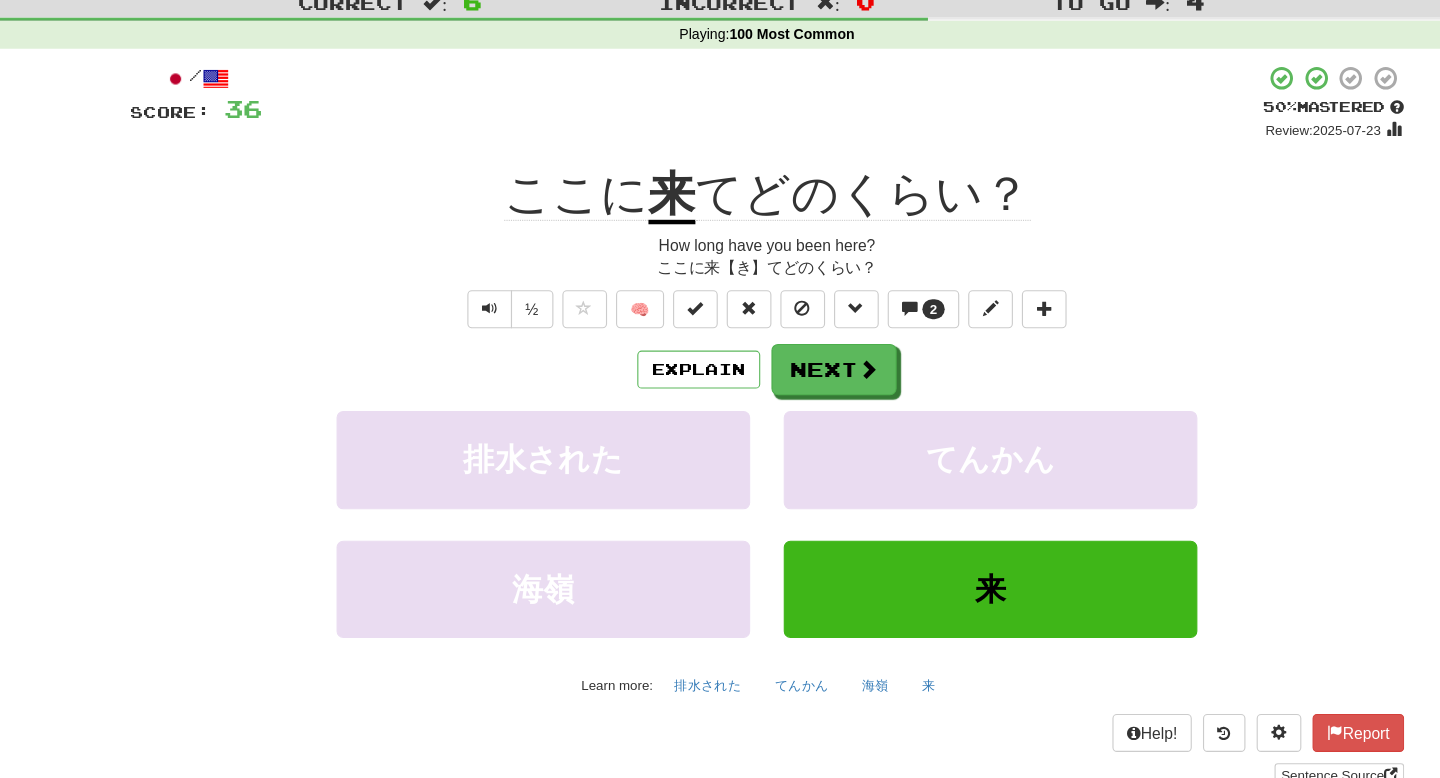click on "てどのくらい？" 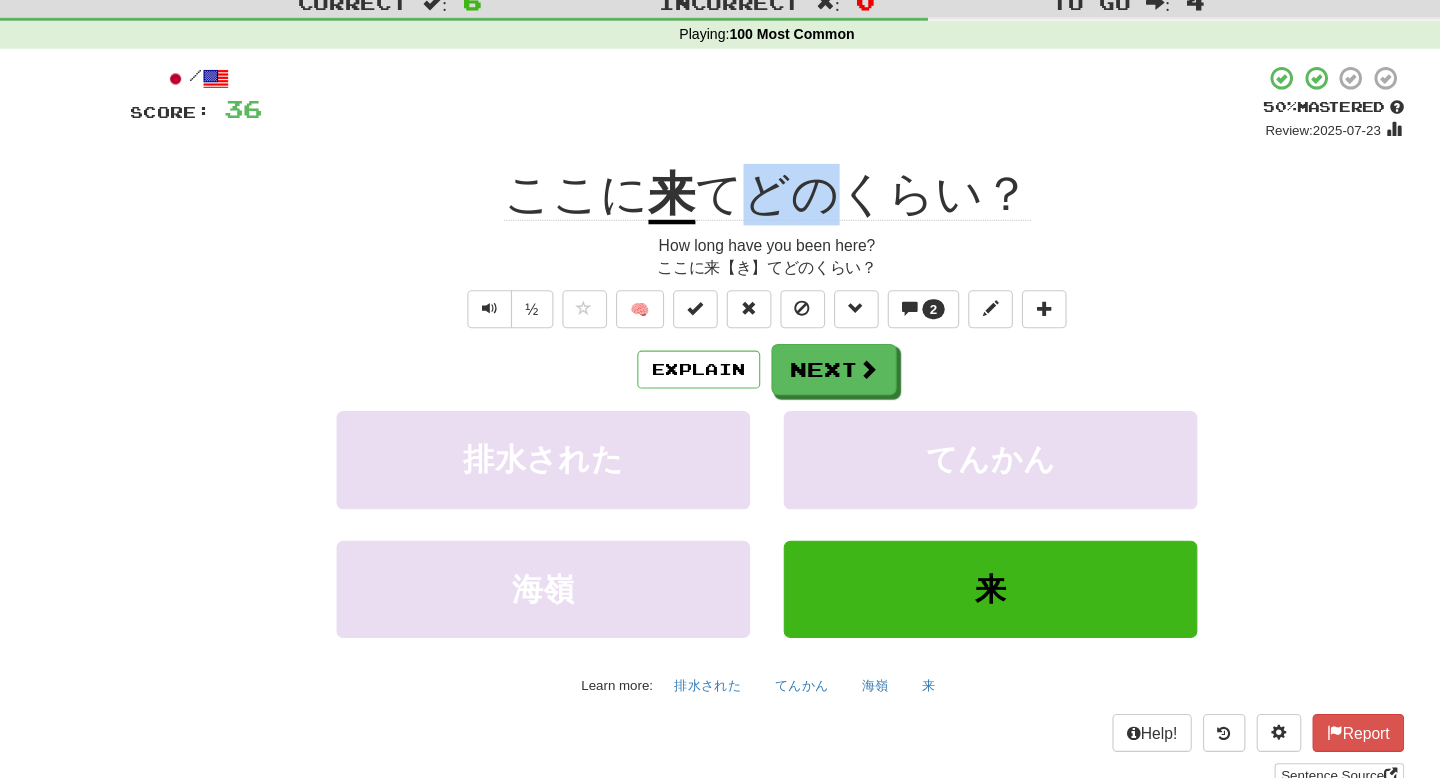 drag, startPoint x: 781, startPoint y: 235, endPoint x: 714, endPoint y: 235, distance: 67 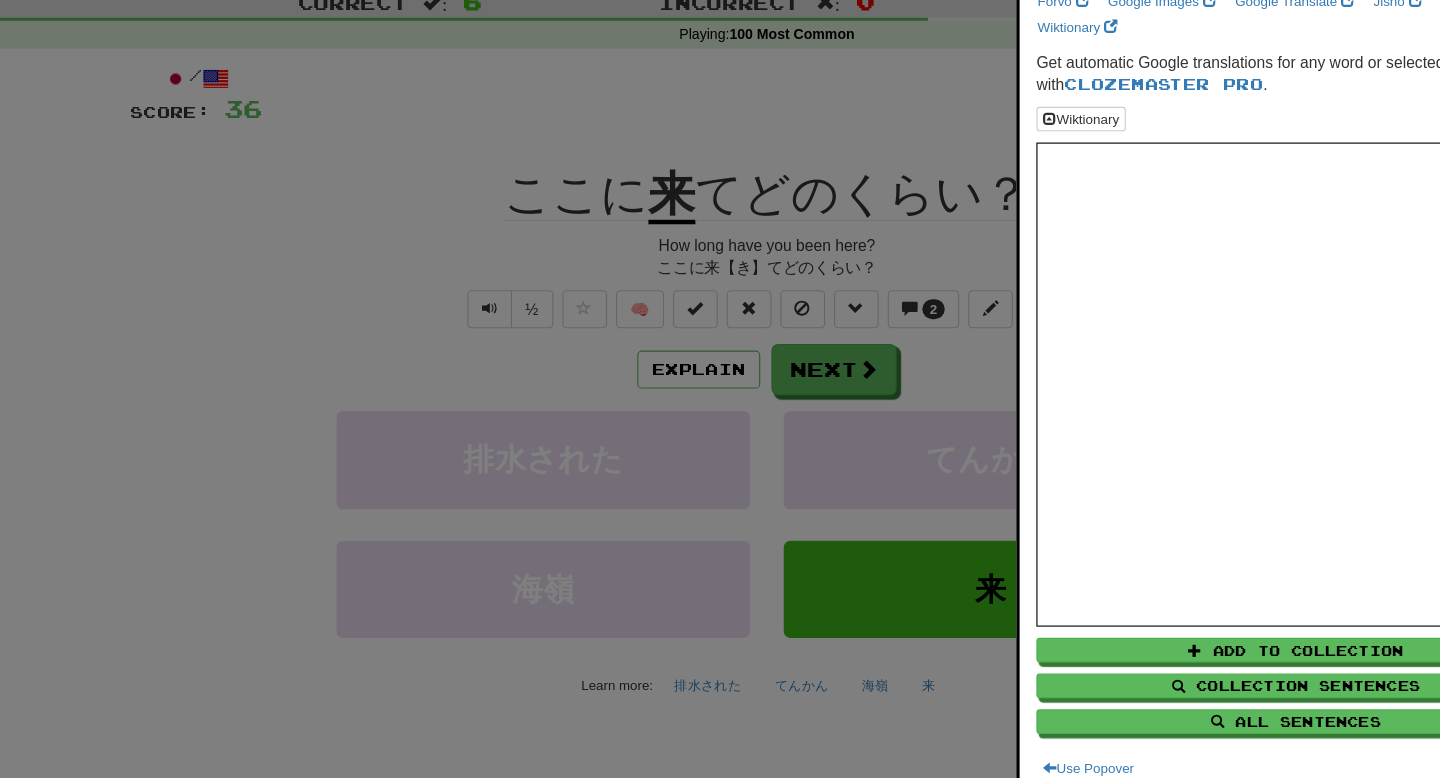 click on "どの × Forvo   Google Images   Google Translate   Jisho   Tatoeba   Wiktionary   Get automatic Google translations for any word or selected text with  Clozemaster Pro .  Wiktionary   Add to Collection   Collection Sentences   All Sentences  Use Popover" at bounding box center [1193, 389] 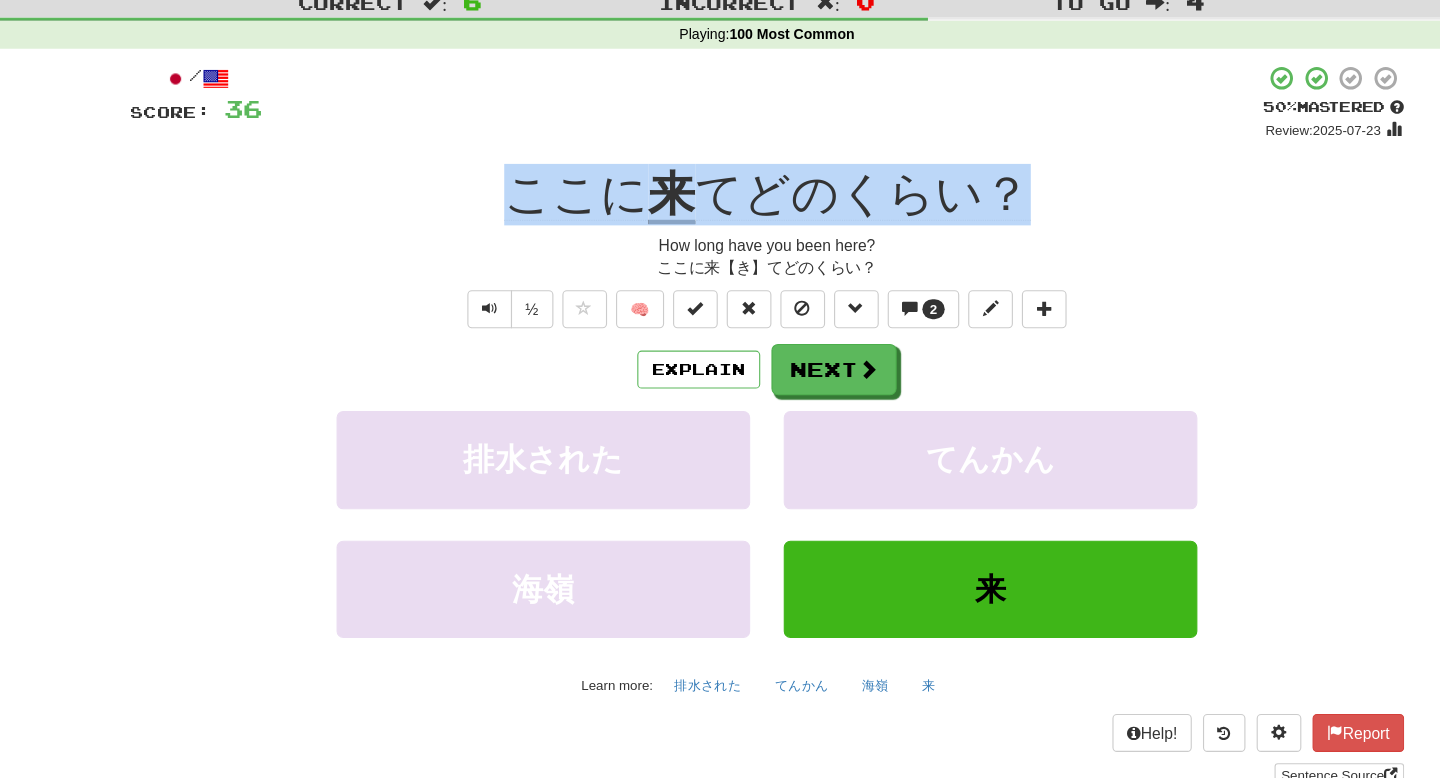 drag, startPoint x: 490, startPoint y: 236, endPoint x: 931, endPoint y: 234, distance: 441.00455 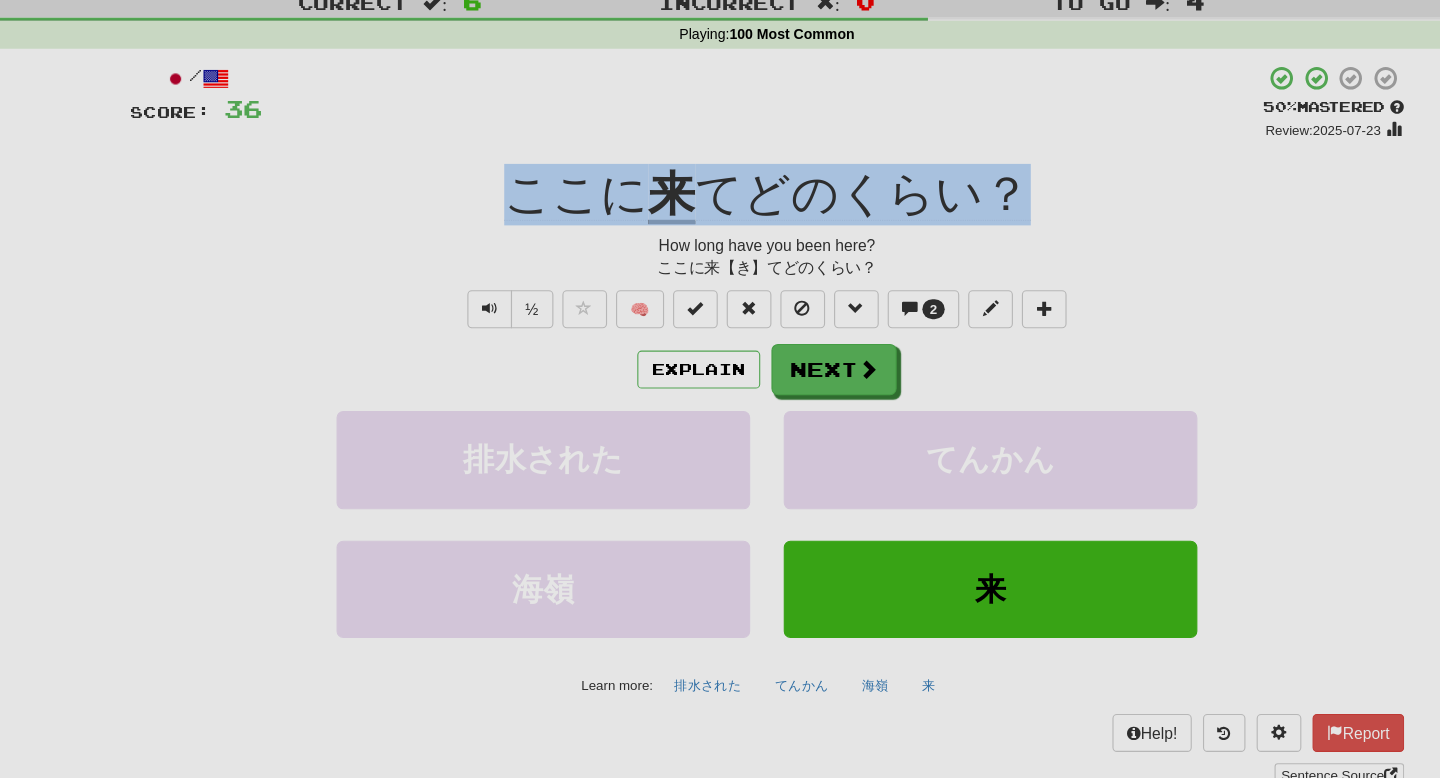 copy on "ここに 来 てどのくらい？" 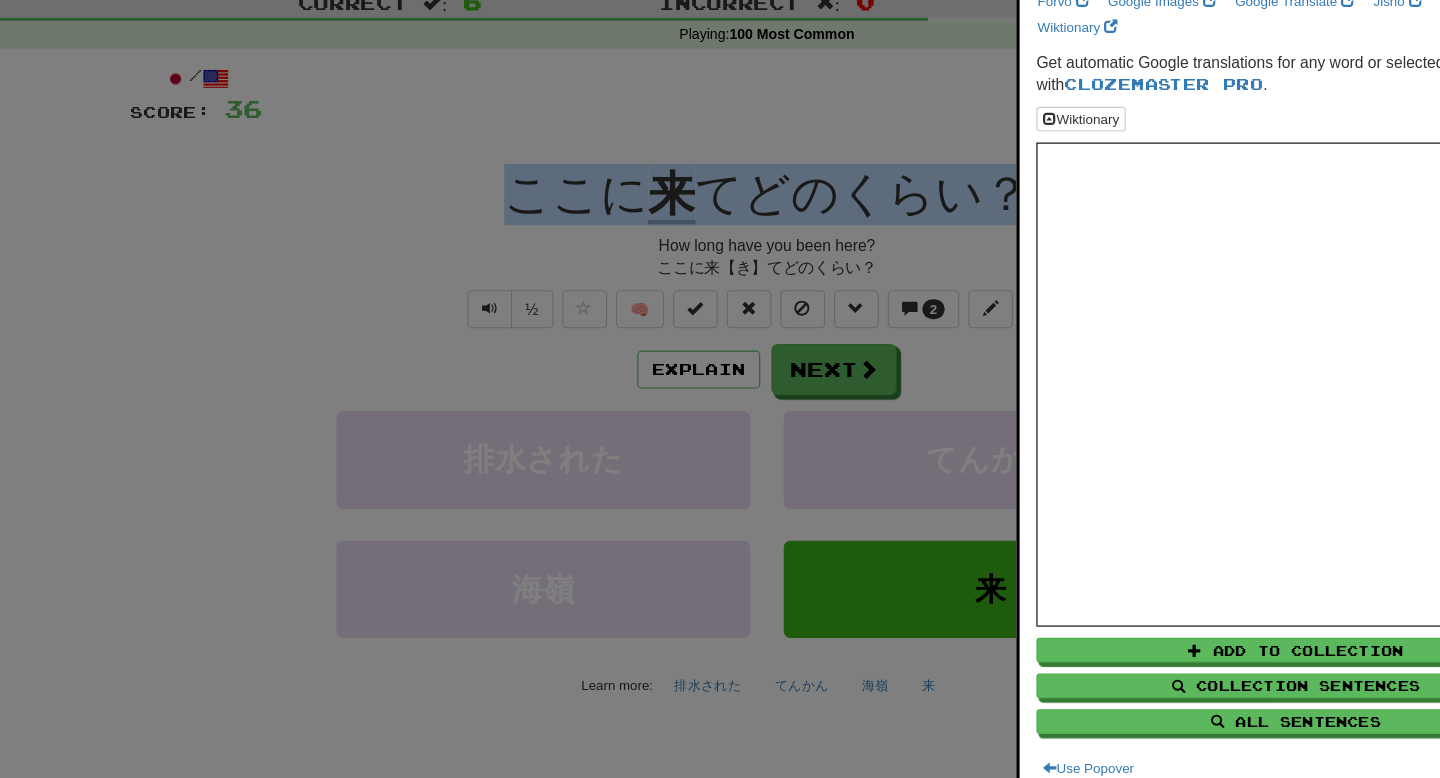 click at bounding box center [720, 389] 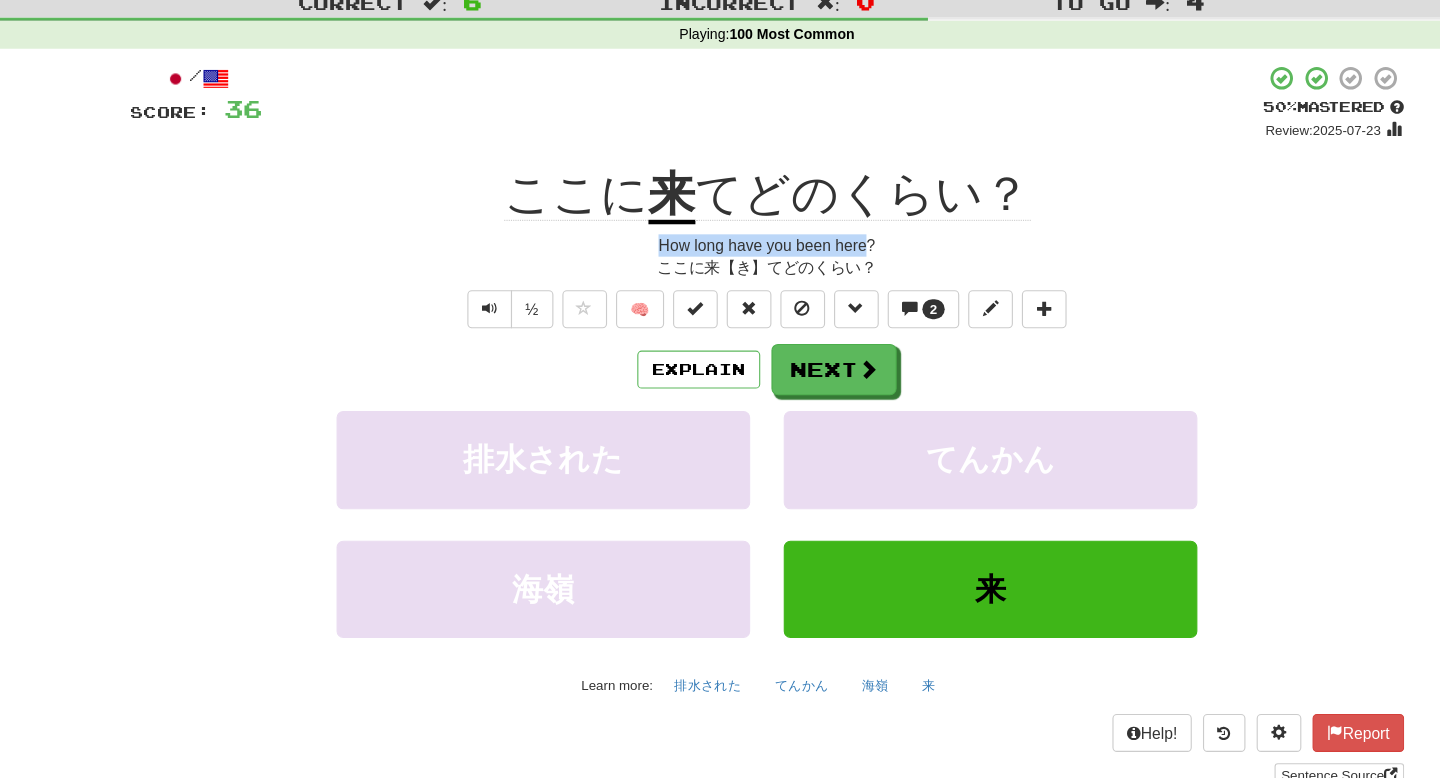 drag, startPoint x: 600, startPoint y: 280, endPoint x: 819, endPoint y: 280, distance: 219 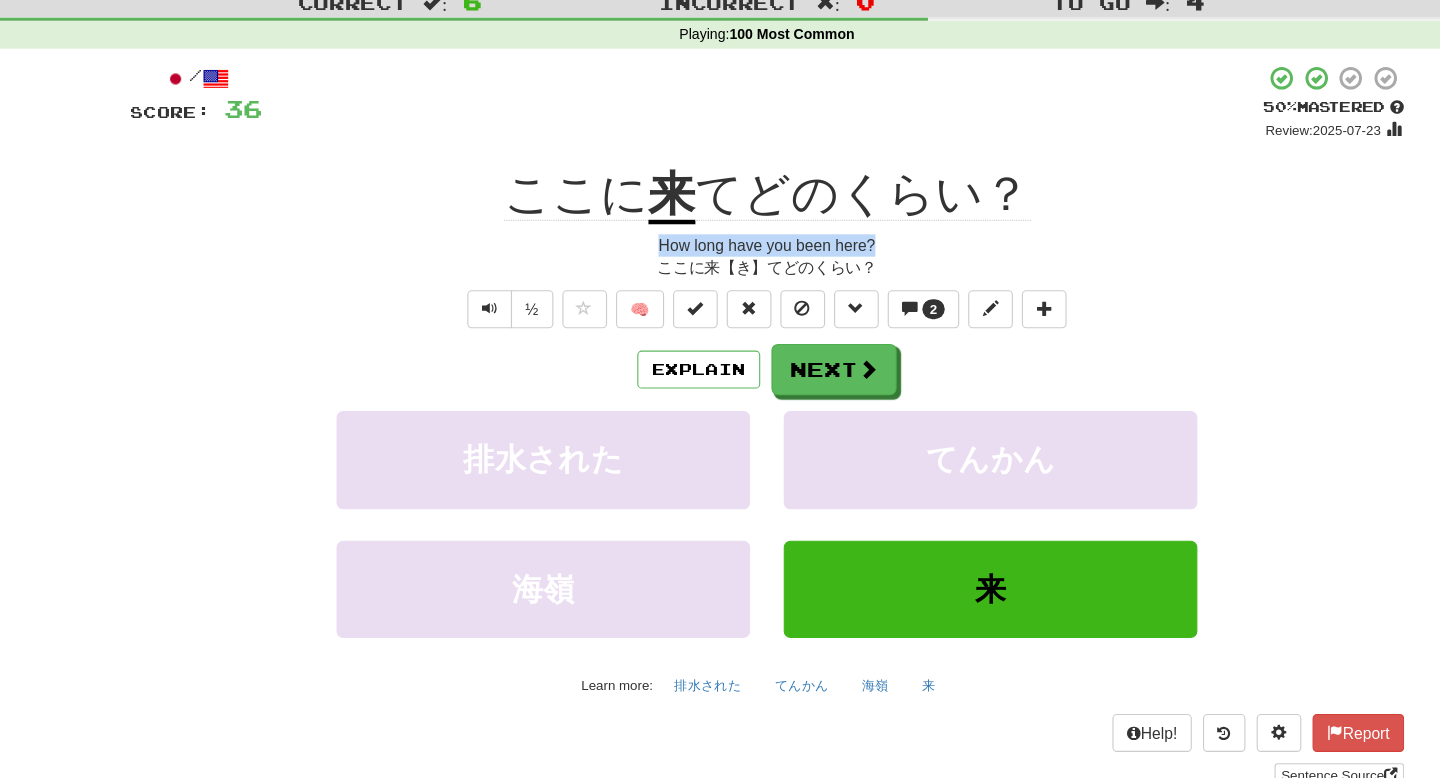 copy on "How long have you been here?" 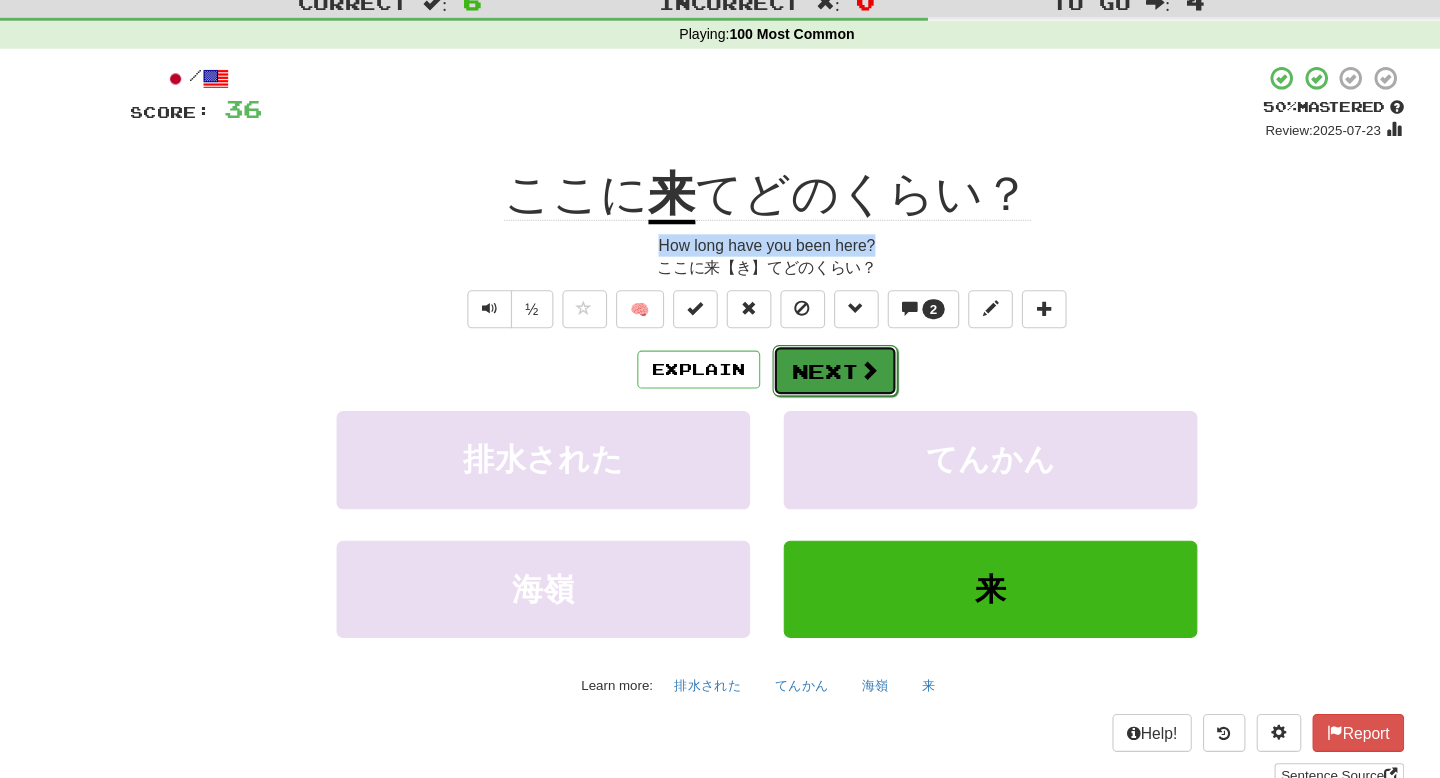 click on "Next" at bounding box center (781, 396) 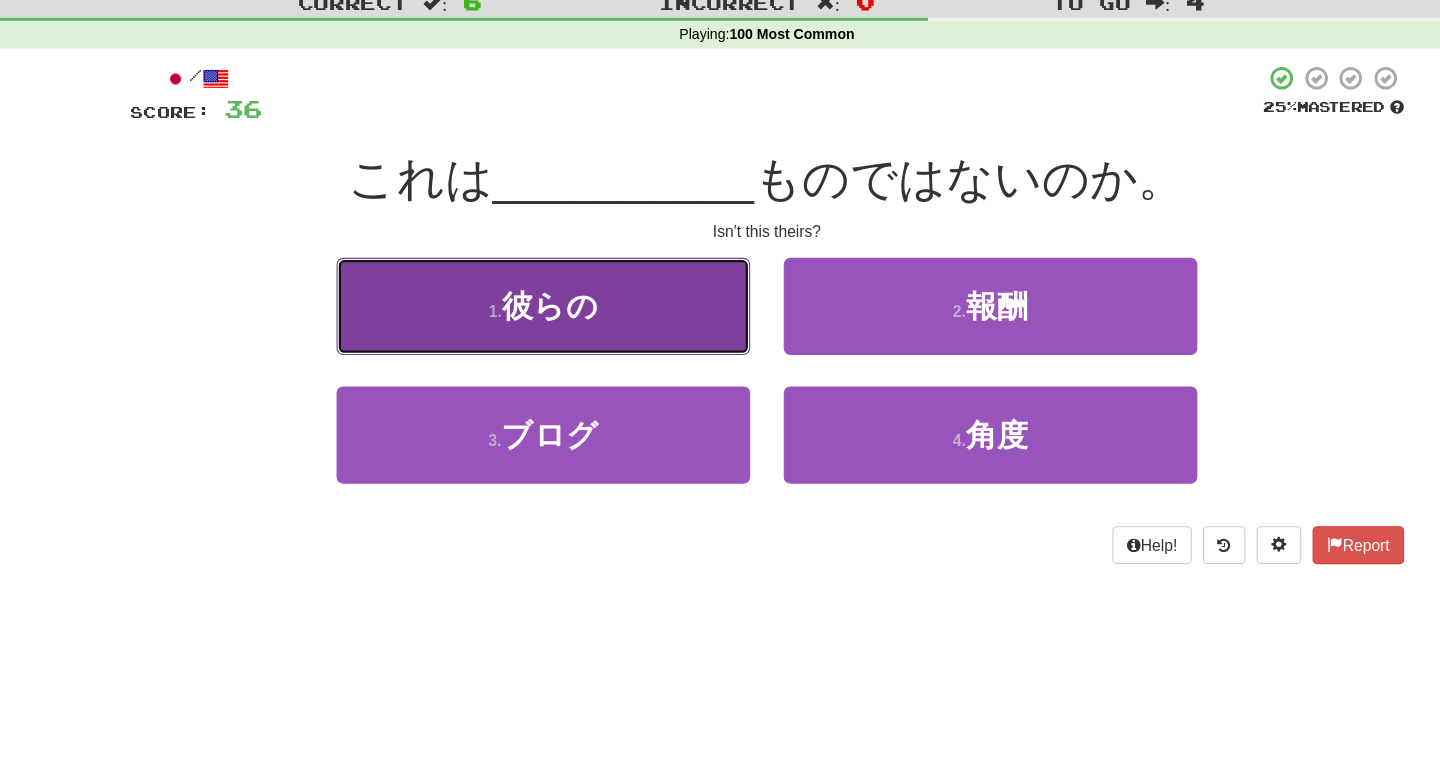 click on "1 .  彼らの" at bounding box center (520, 338) 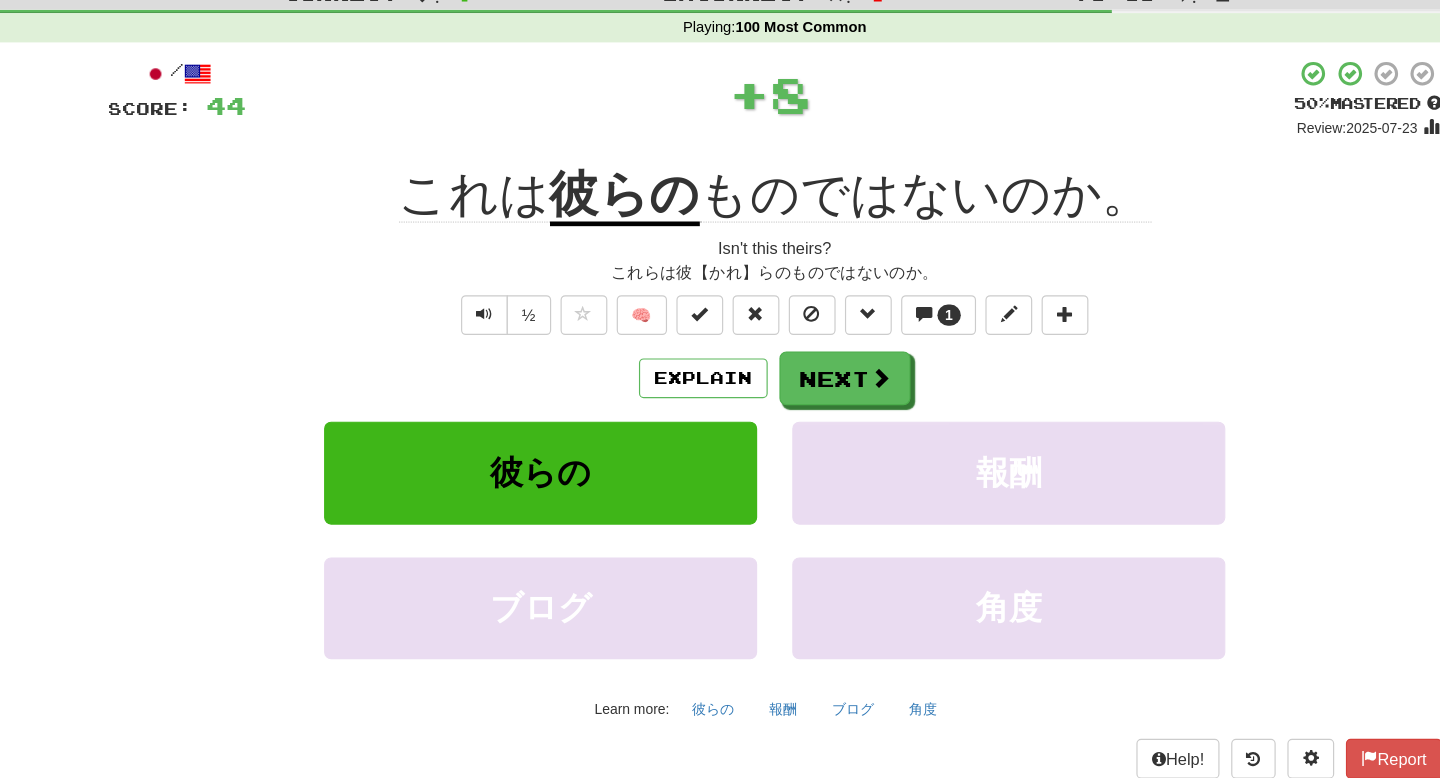 click on "彼らの" at bounding box center [592, 239] 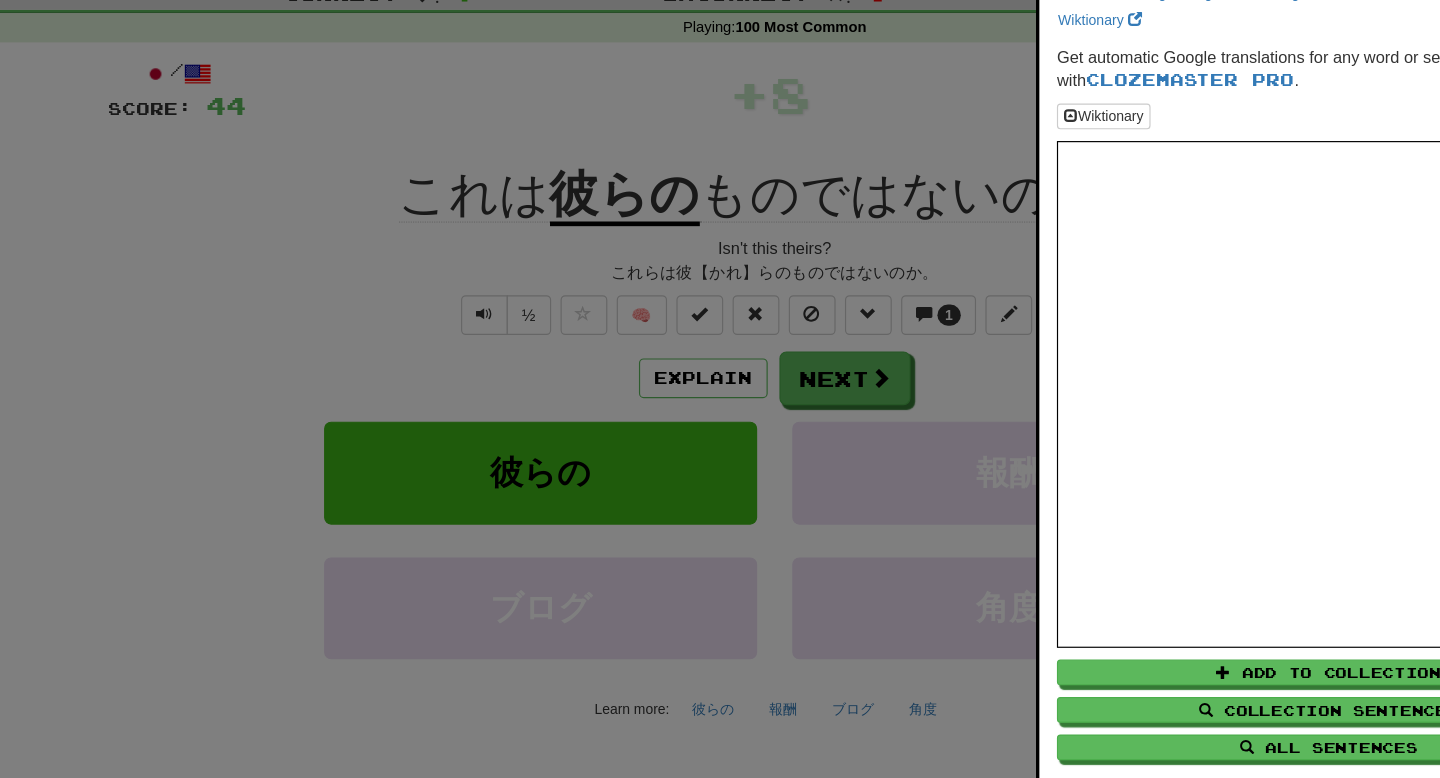 click at bounding box center (720, 389) 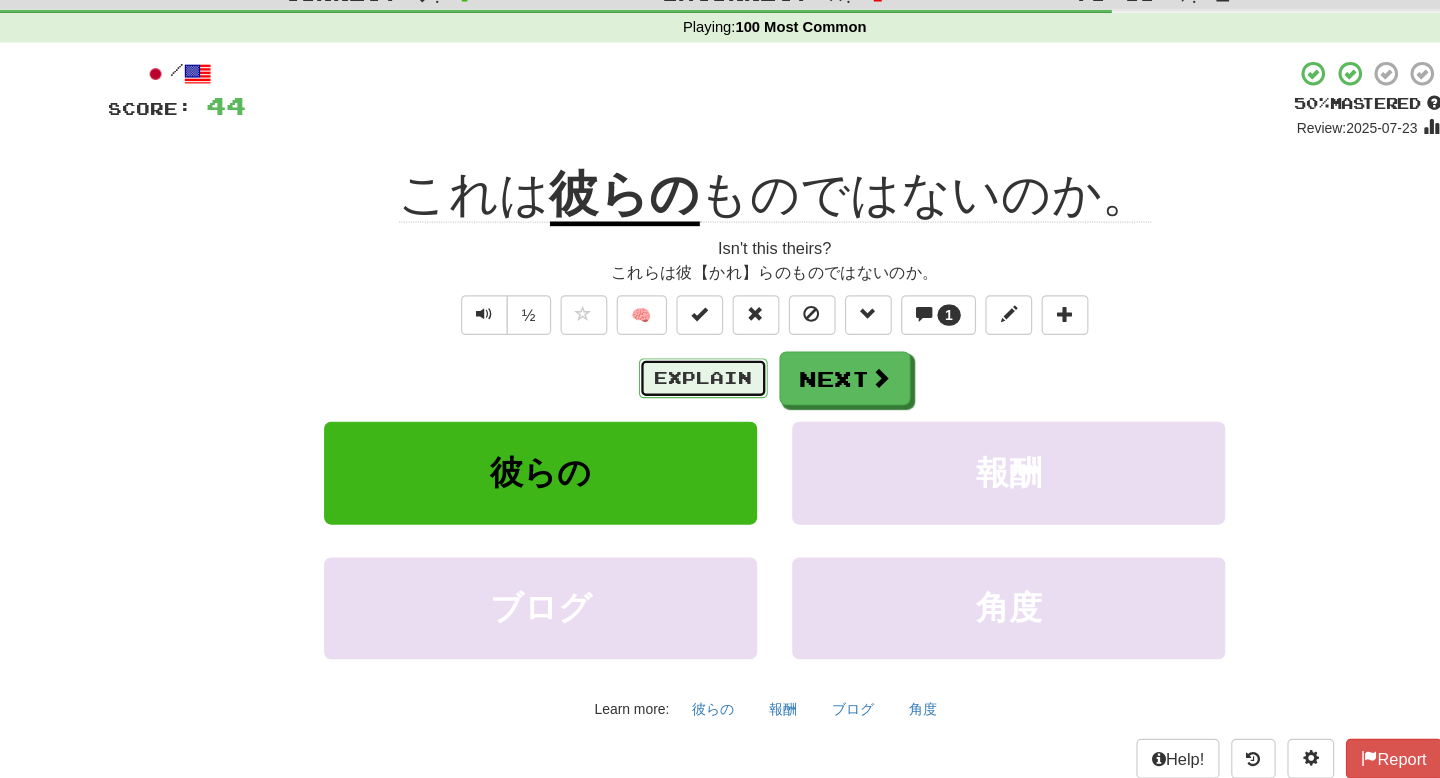 click on "Explain" at bounding box center (659, 395) 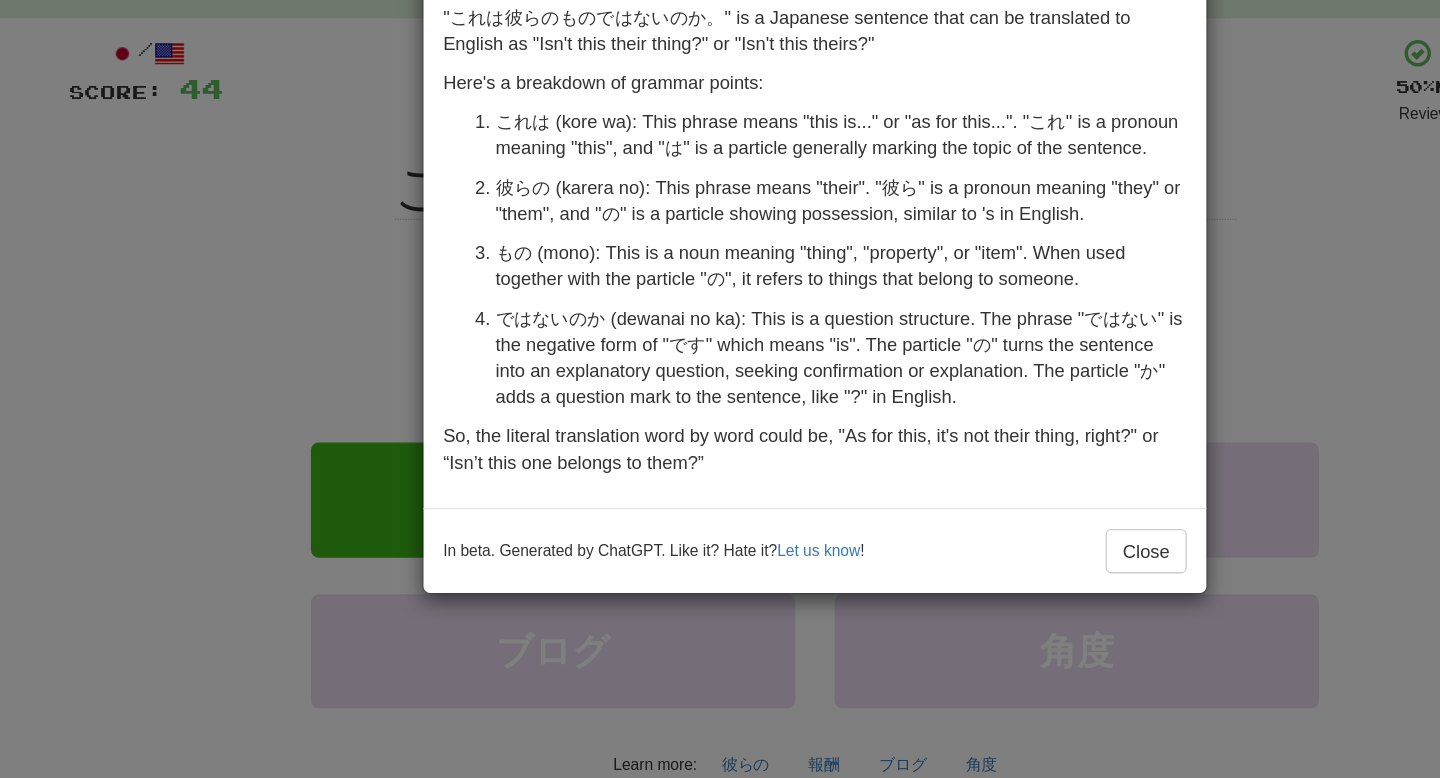 click on "× Explanation "これは彼らのものではないのか。" is a Japanese sentence that can be translated to English as "Isn't this their thing?" or "Isn't this theirs?"
Here's a breakdown of grammar points:
これは (kore wa): This phrase means "this is..." or "as for this...". "これ" is a pronoun meaning "this", and "は" is a particle generally marking the topic of the sentence.
彼らの (karera no): This phrase means "their". "彼ら" is a pronoun meaning "they" or "them", and "の" is a particle showing possession, similar to 's in English.
もの (mono): This is a noun meaning "thing", "property", or "item". When used together with the particle "の", it refers to things that belong to someone.
So, the literal translation word by word could be, "As for this, it's not their thing, right?" or “Isn’t this one belongs to them?” In beta. Generated by ChatGPT. Like it? Hate it?  Let us know ! Close" at bounding box center (720, 389) 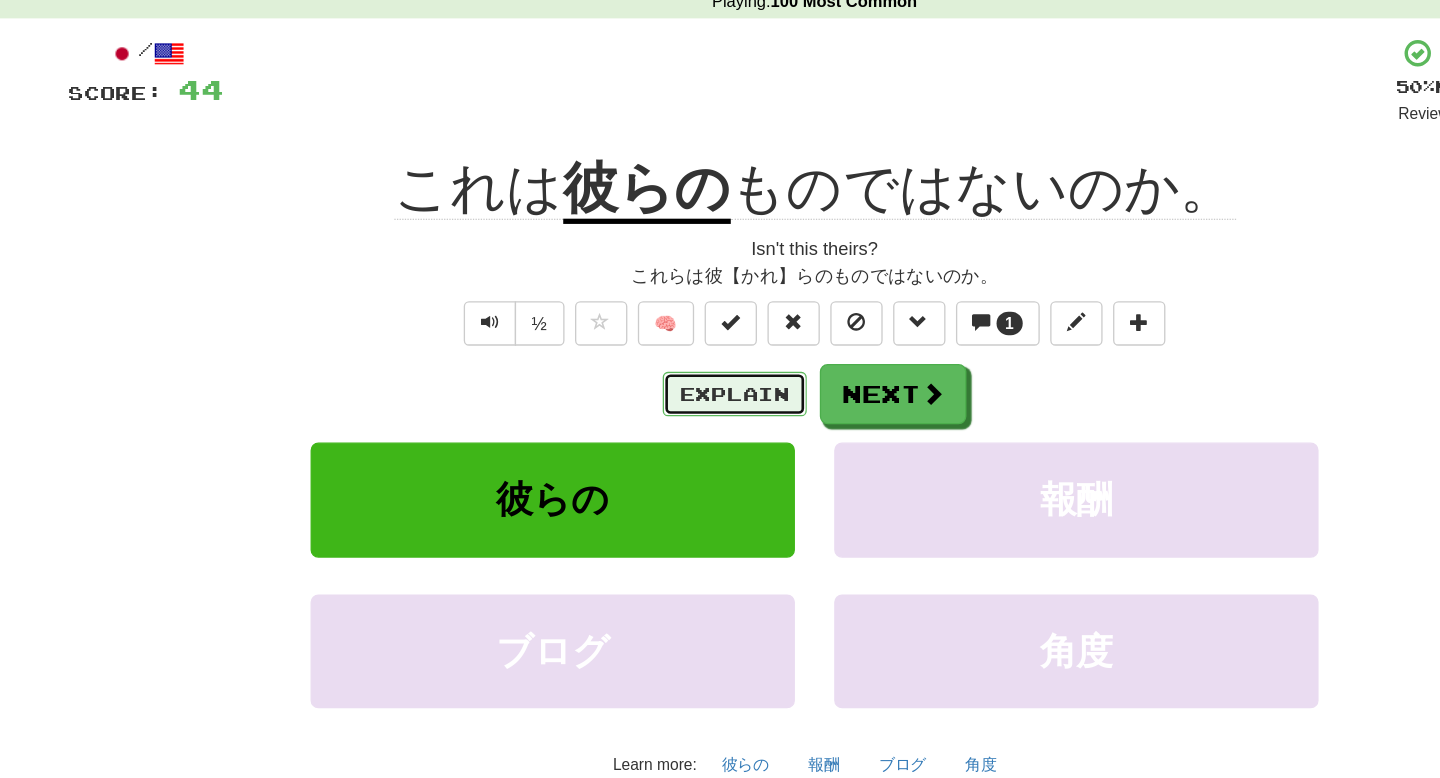 click on "Explain" at bounding box center [659, 395] 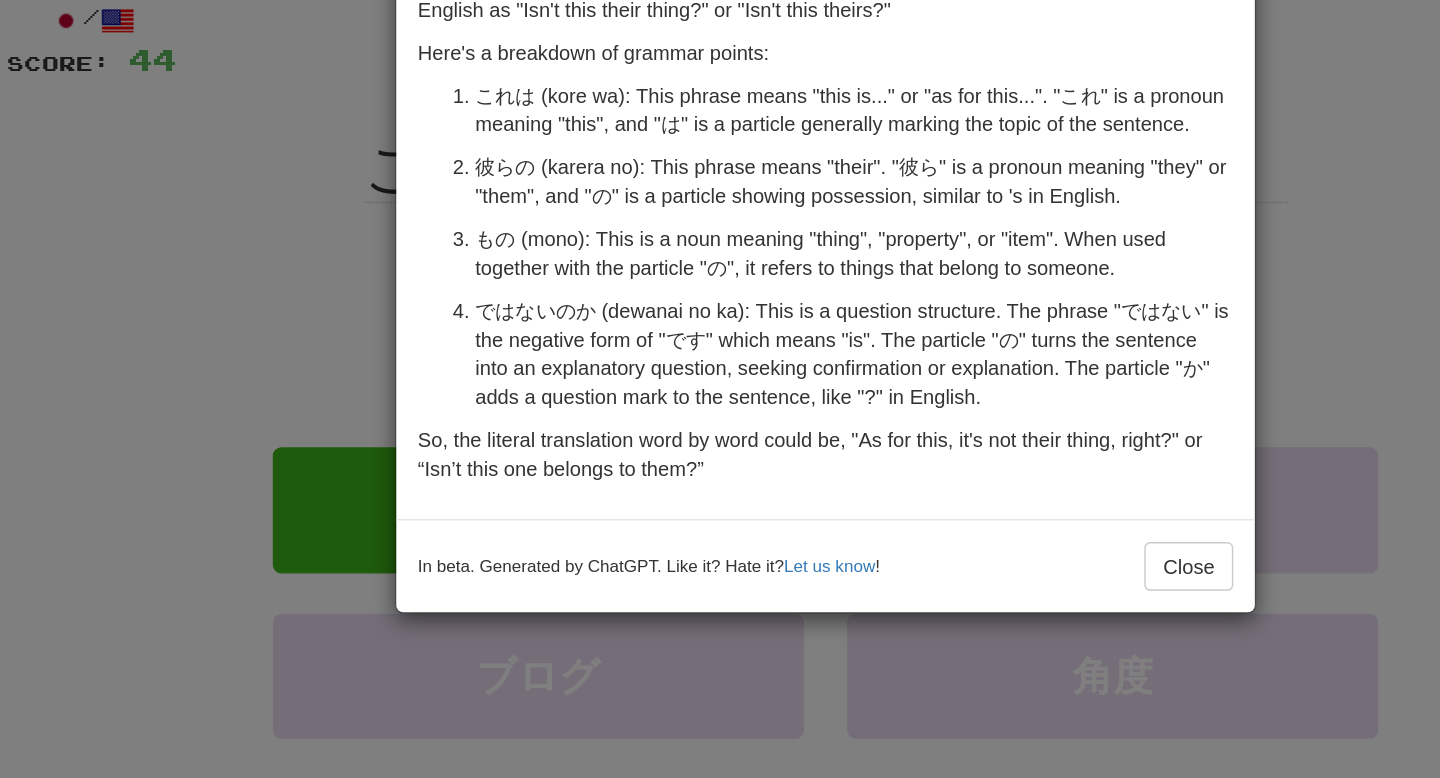 click on "× Explanation "これは彼らのものではないのか。" is a Japanese sentence that can be translated to English as "Isn't this their thing?" or "Isn't this theirs?"
Here's a breakdown of grammar points:
これは (kore wa): This phrase means "this is..." or "as for this...". "これ" is a pronoun meaning "this", and "は" is a particle generally marking the topic of the sentence.
彼らの (karera no): This phrase means "their". "彼ら" is a pronoun meaning "they" or "them", and "の" is a particle showing possession, similar to 's in English.
もの (mono): This is a noun meaning "thing", "property", or "item". When used together with the particle "の", it refers to things that belong to someone.
So, the literal translation word by word could be, "As for this, it's not their thing, right?" or “Isn’t this one belongs to them?” In beta. Generated by ChatGPT. Like it? Hate it?  Let us know ! Close" at bounding box center [720, 389] 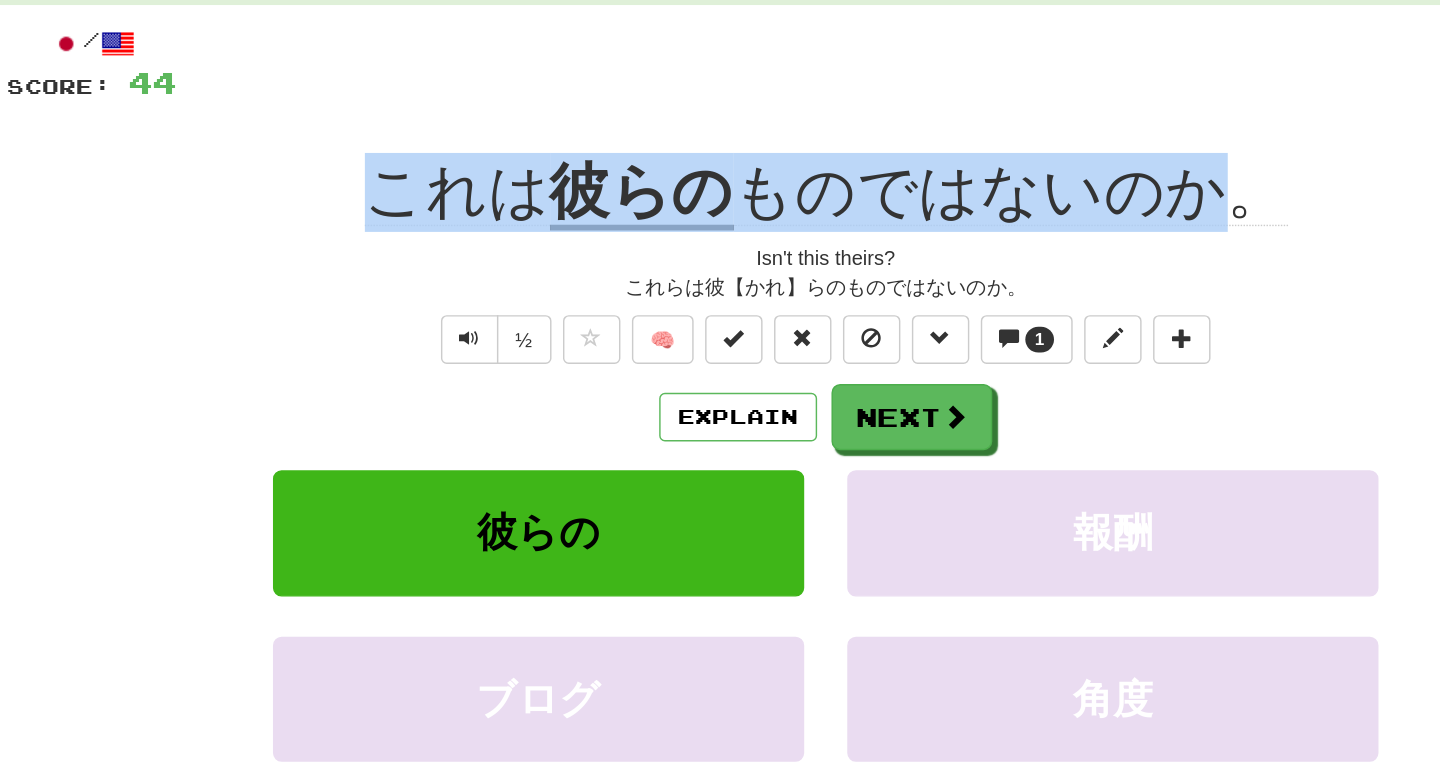 drag, startPoint x: 377, startPoint y: 231, endPoint x: 1017, endPoint y: 233, distance: 640.0031 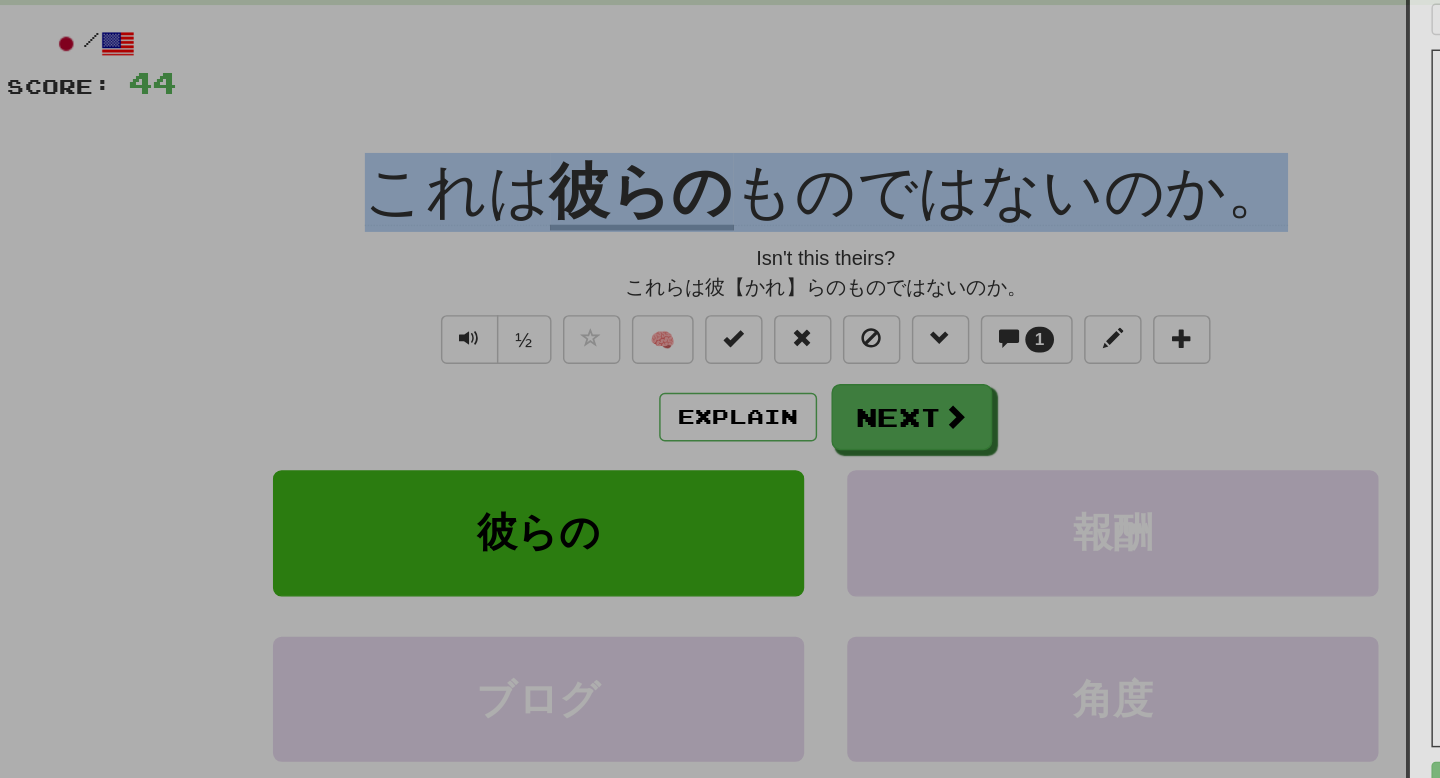 copy on "これは 彼らの ものではないのか。" 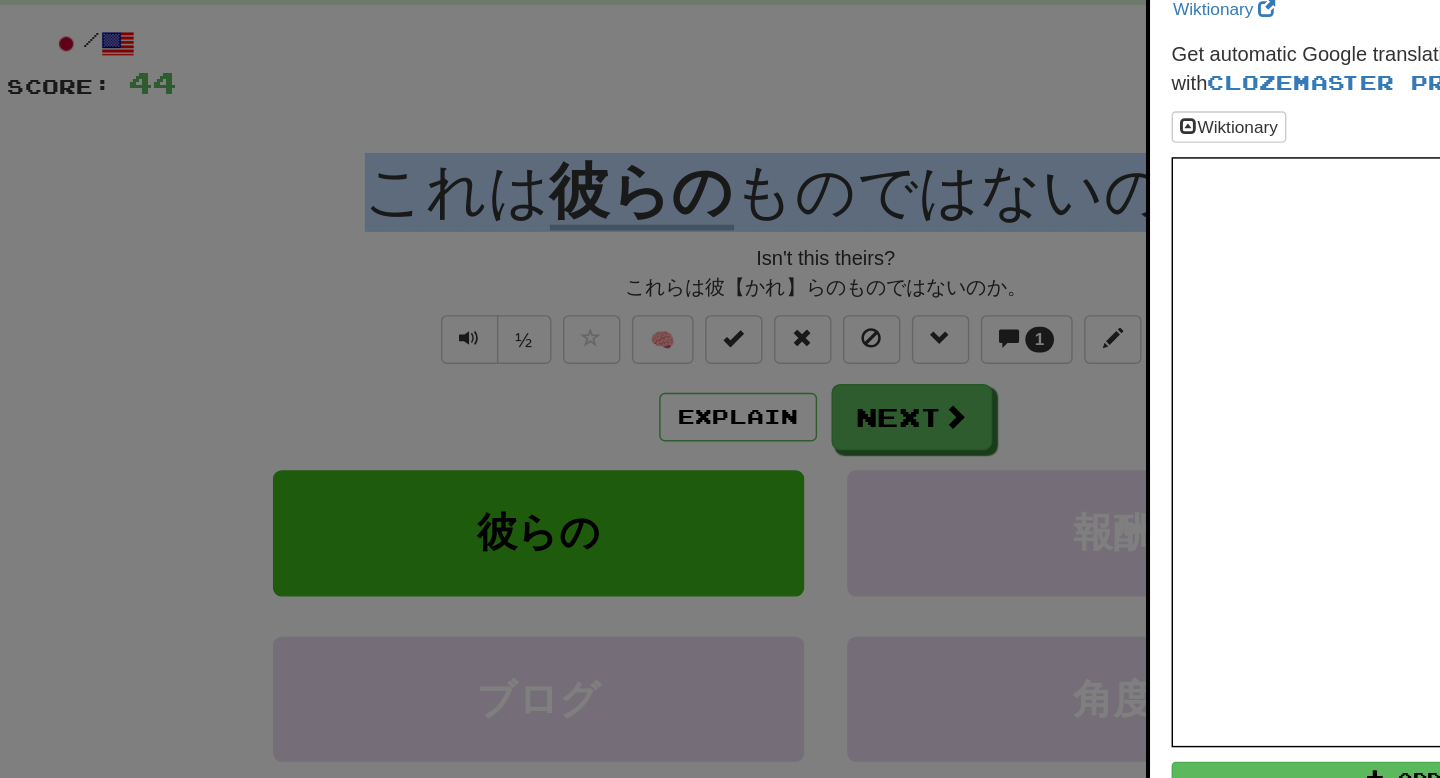click at bounding box center (720, 389) 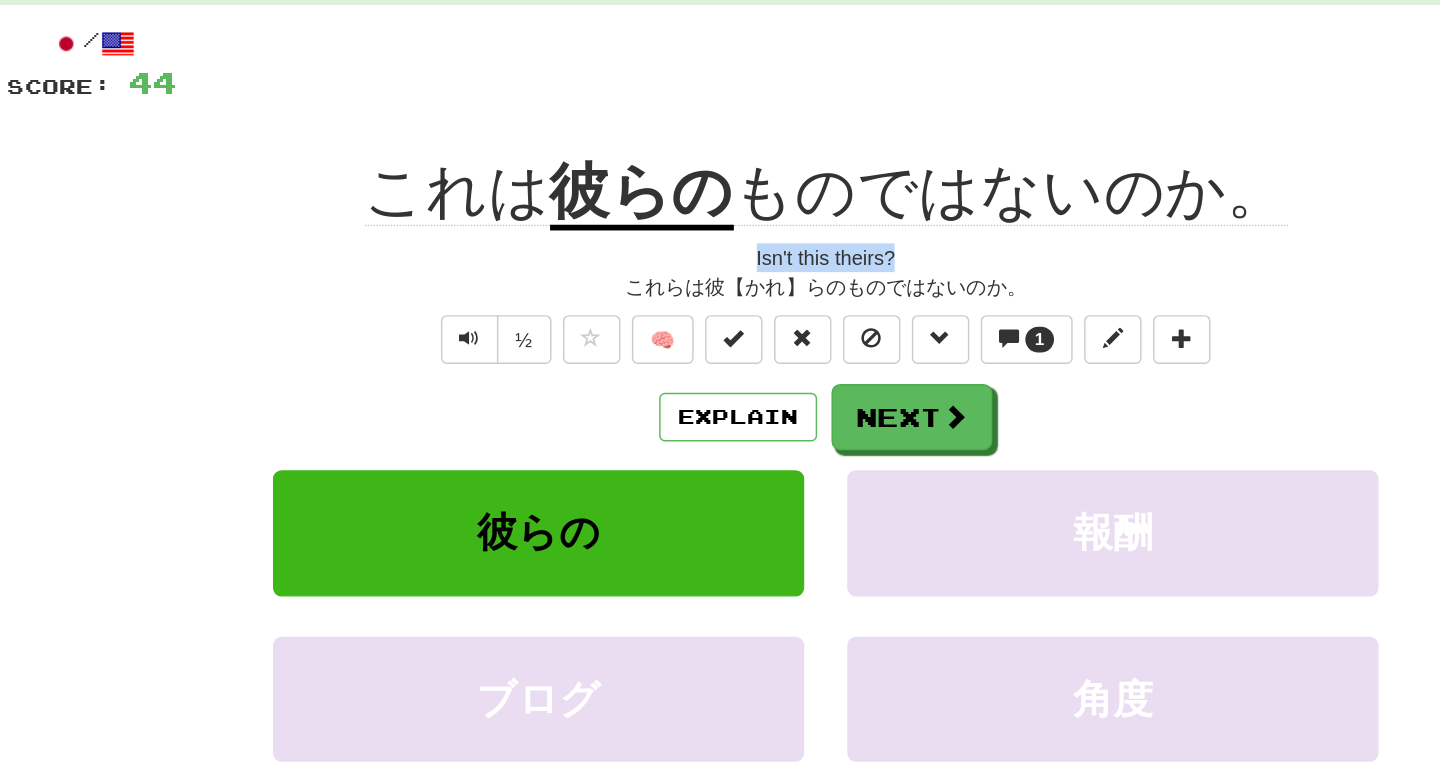 drag, startPoint x: 789, startPoint y: 282, endPoint x: 672, endPoint y: 276, distance: 117.15375 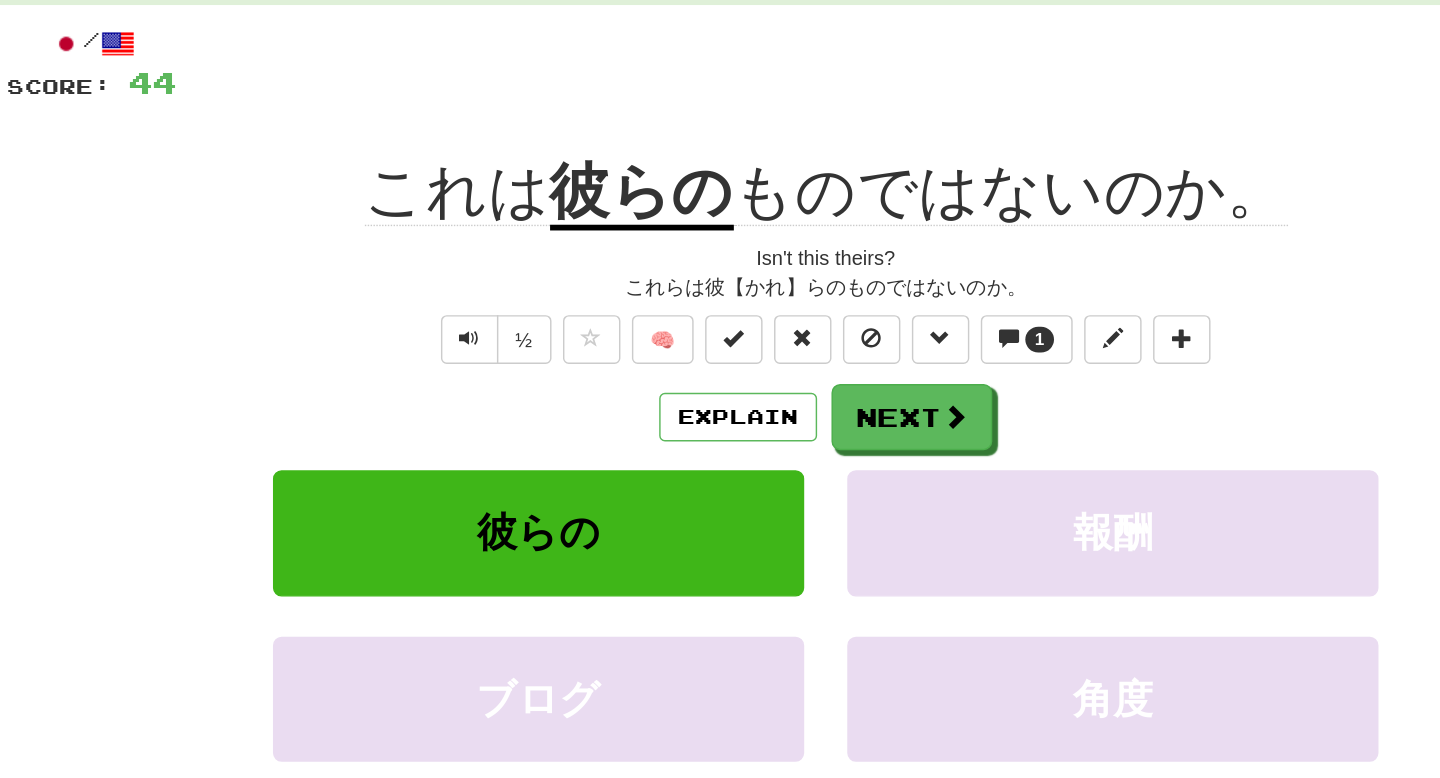 click on "Explain Next" at bounding box center (720, 395) 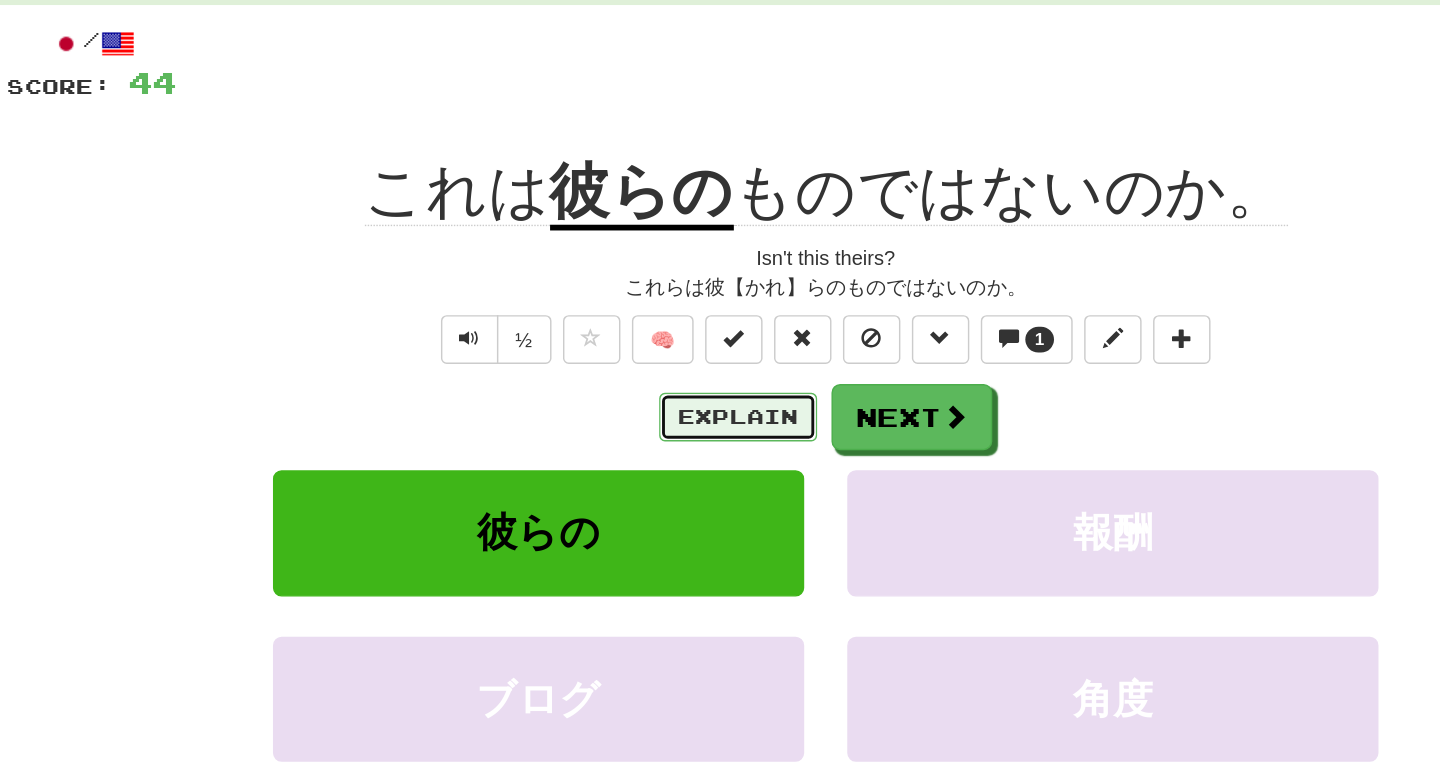 click on "Explain" at bounding box center (659, 395) 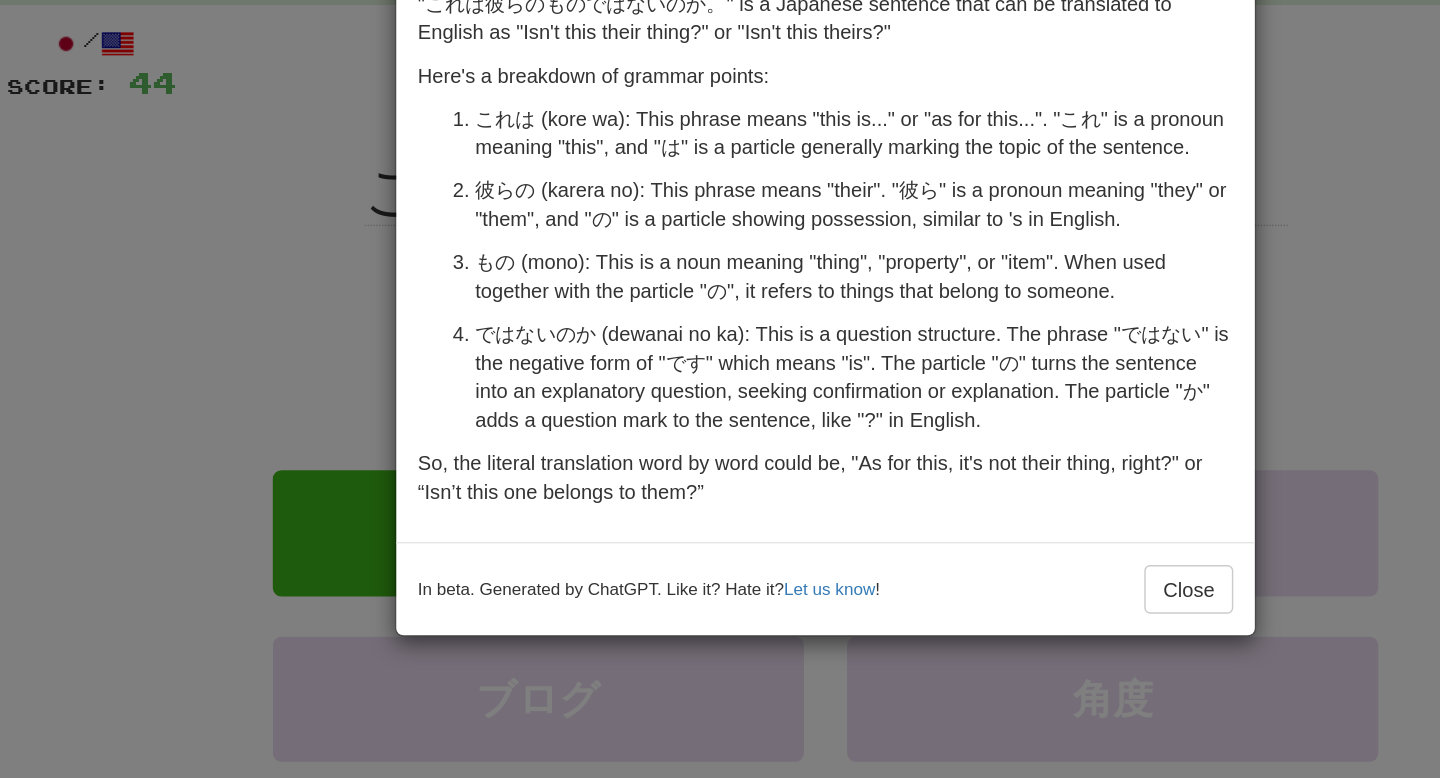 click on "× Explanation "これは彼らのものではないのか。" is a Japanese sentence that can be translated to English as "Isn't this their thing?" or "Isn't this theirs?"
Here's a breakdown of grammar points:
これは (kore wa): This phrase means "this is..." or "as for this...". "これ" is a pronoun meaning "this", and "は" is a particle generally marking the topic of the sentence.
彼らの (karera no): This phrase means "their". "彼ら" is a pronoun meaning "they" or "them", and "の" is a particle showing possession, similar to 's in English.
もの (mono): This is a noun meaning "thing", "property", or "item". When used together with the particle "の", it refers to things that belong to someone.
So, the literal translation word by word could be, "As for this, it's not their thing, right?" or “Isn’t this one belongs to them?” In beta. Generated by ChatGPT. Like it? Hate it?  Let us know ! Close" at bounding box center (720, 389) 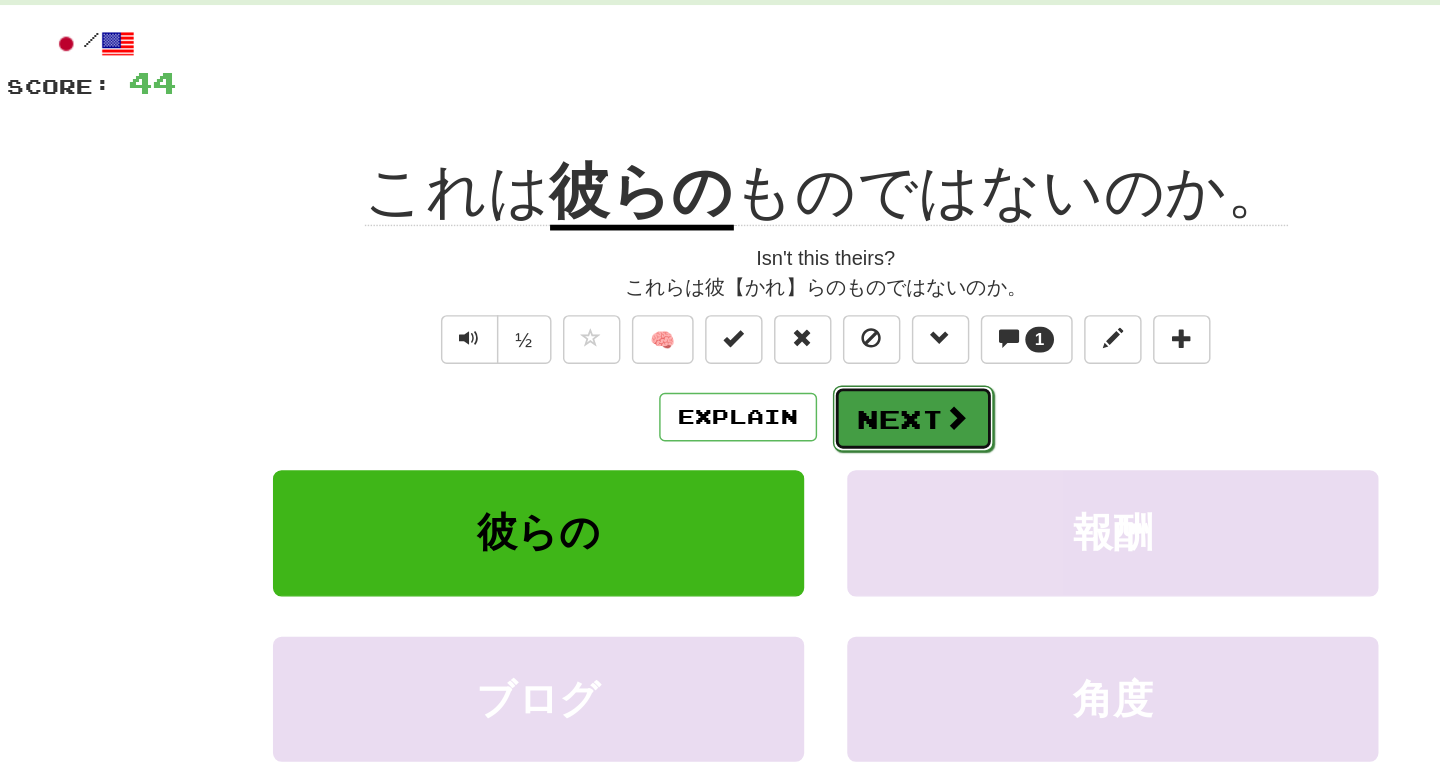 click on "Next" at bounding box center [781, 396] 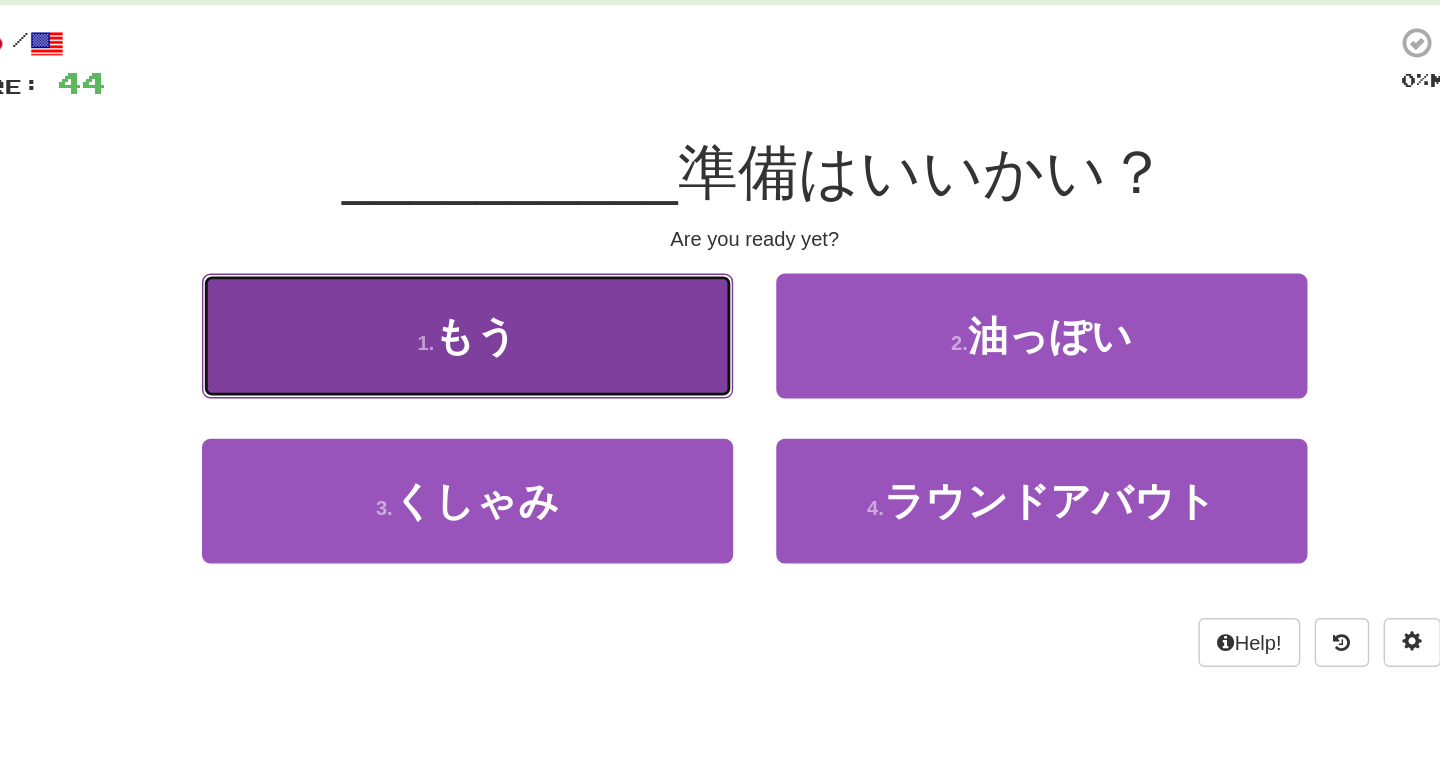 click on "1 .  もう" at bounding box center [520, 338] 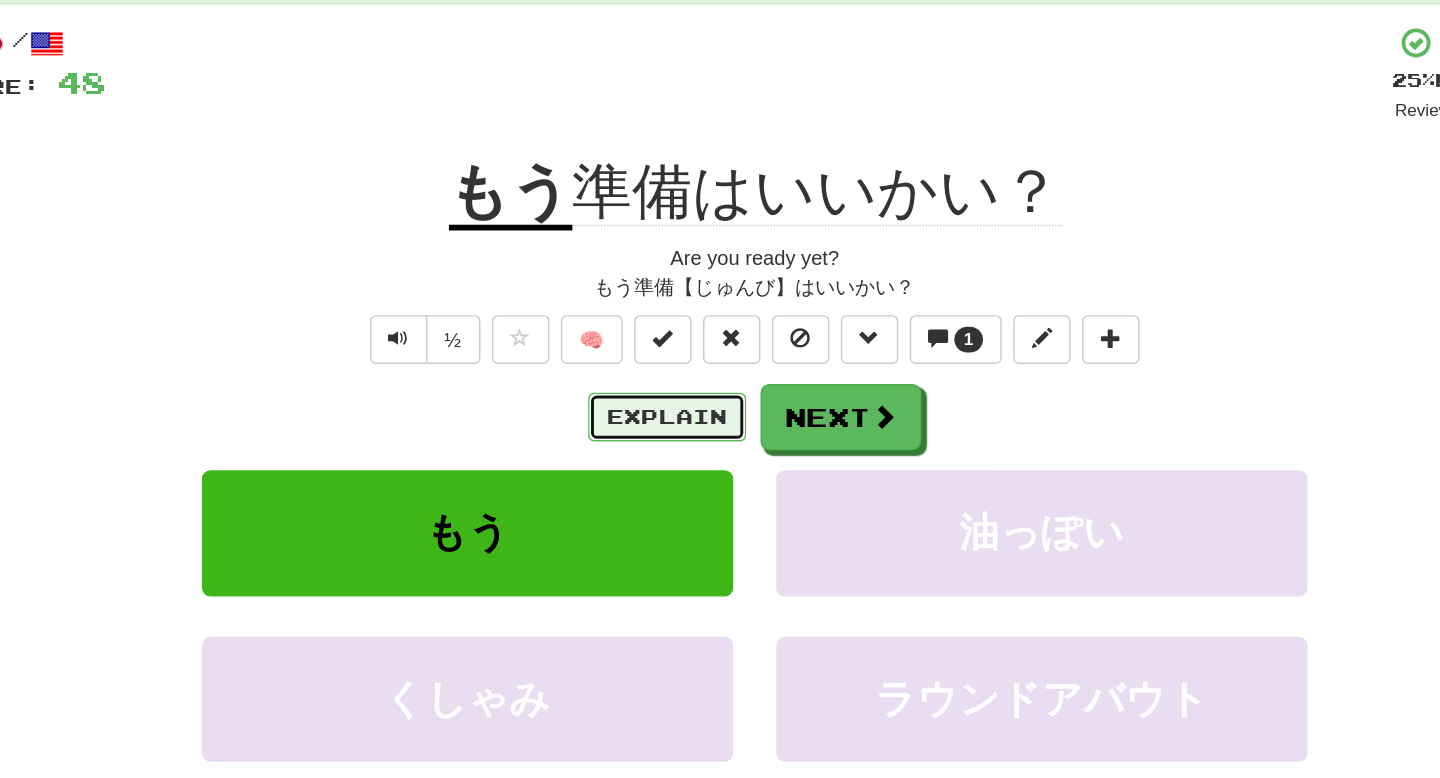 click on "Explain" at bounding box center (659, 395) 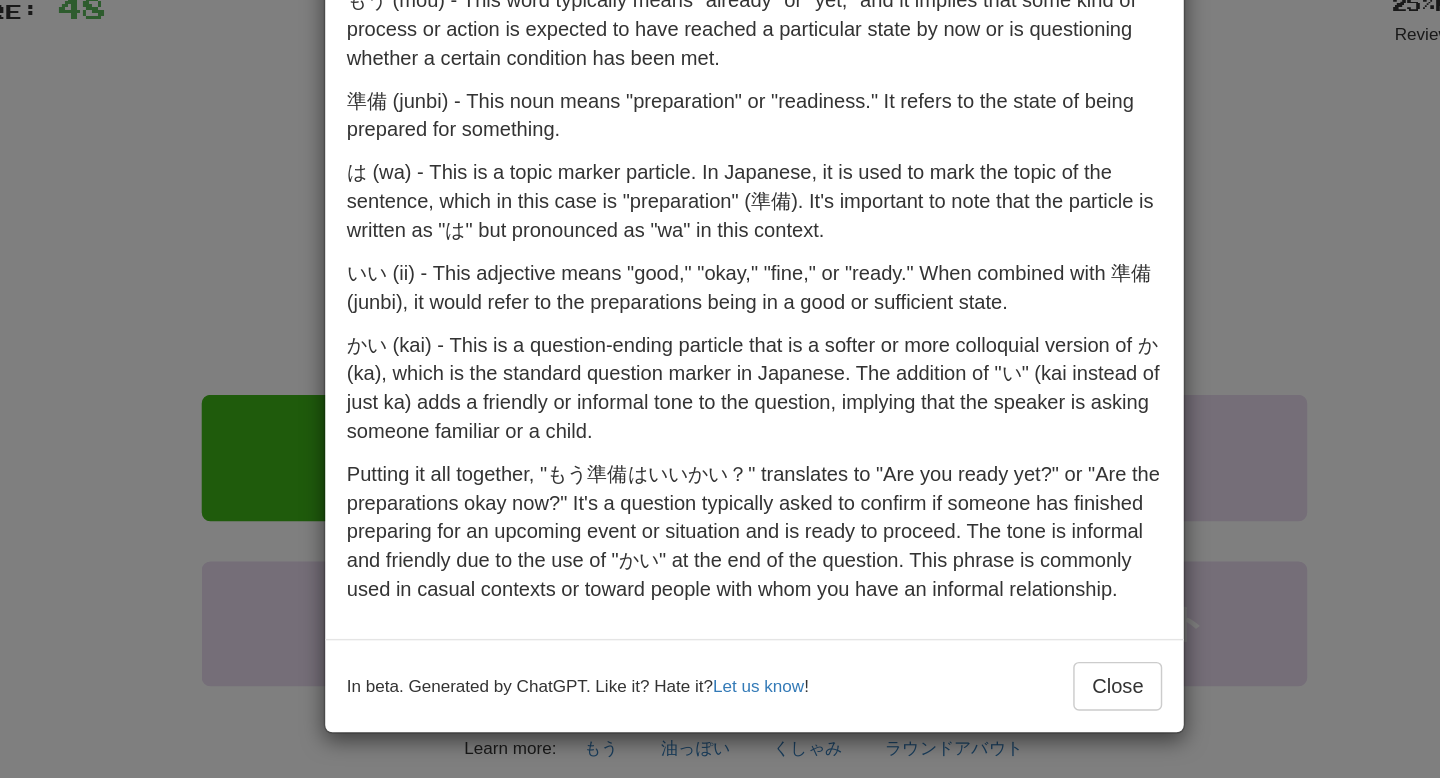 click on "In beta. Generated by ChatGPT. Like it? Hate it?  Let us know ! Close" at bounding box center (720, 634) 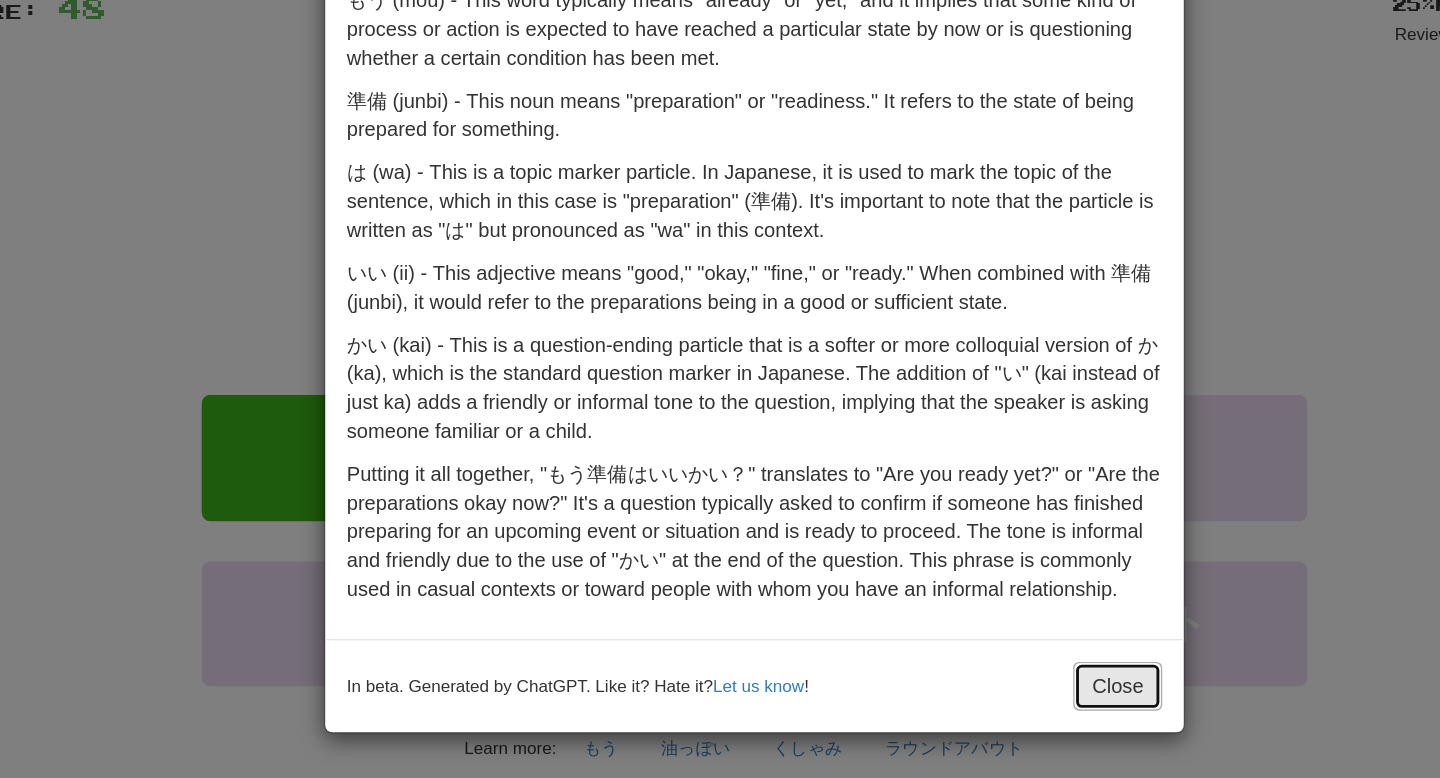 click on "Close" at bounding box center [973, 635] 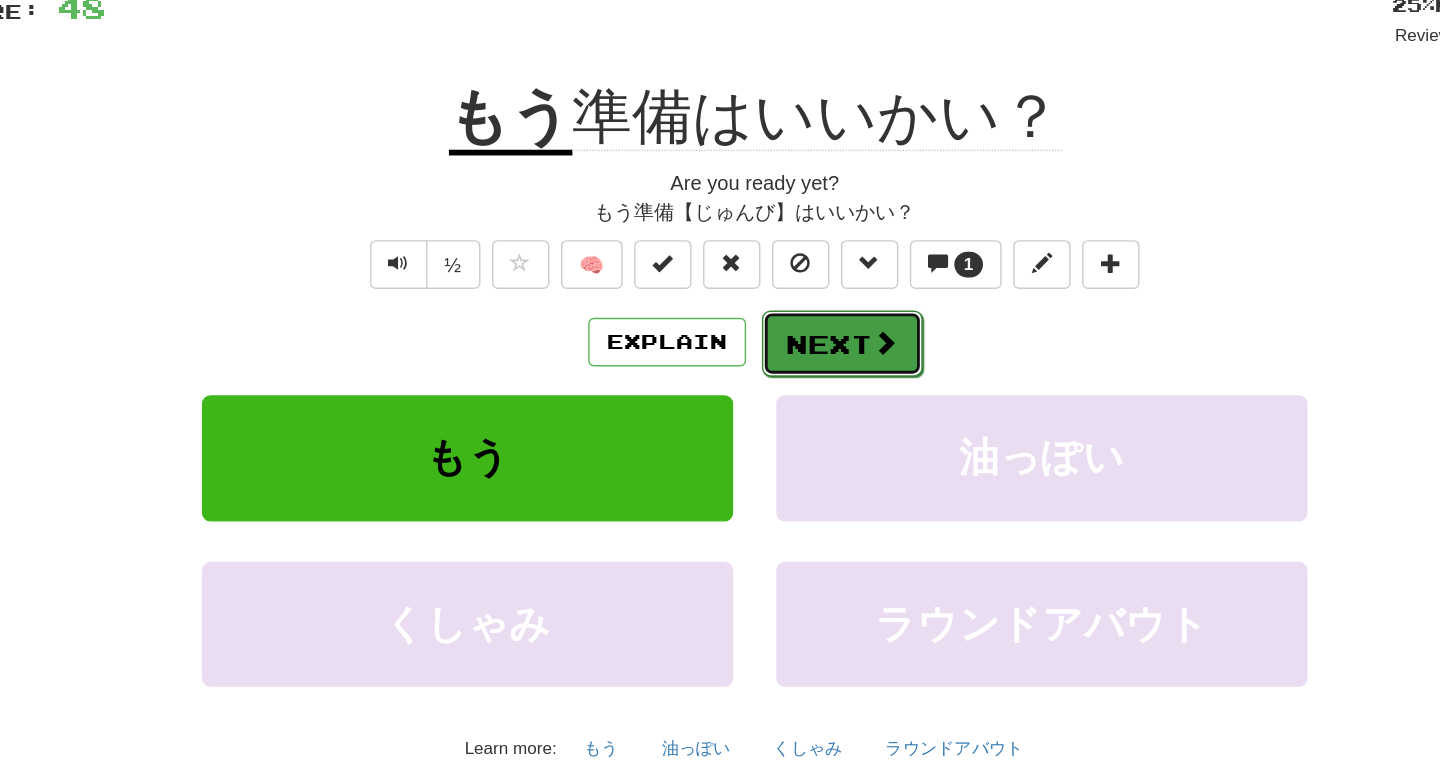 click on "Next" at bounding box center (781, 396) 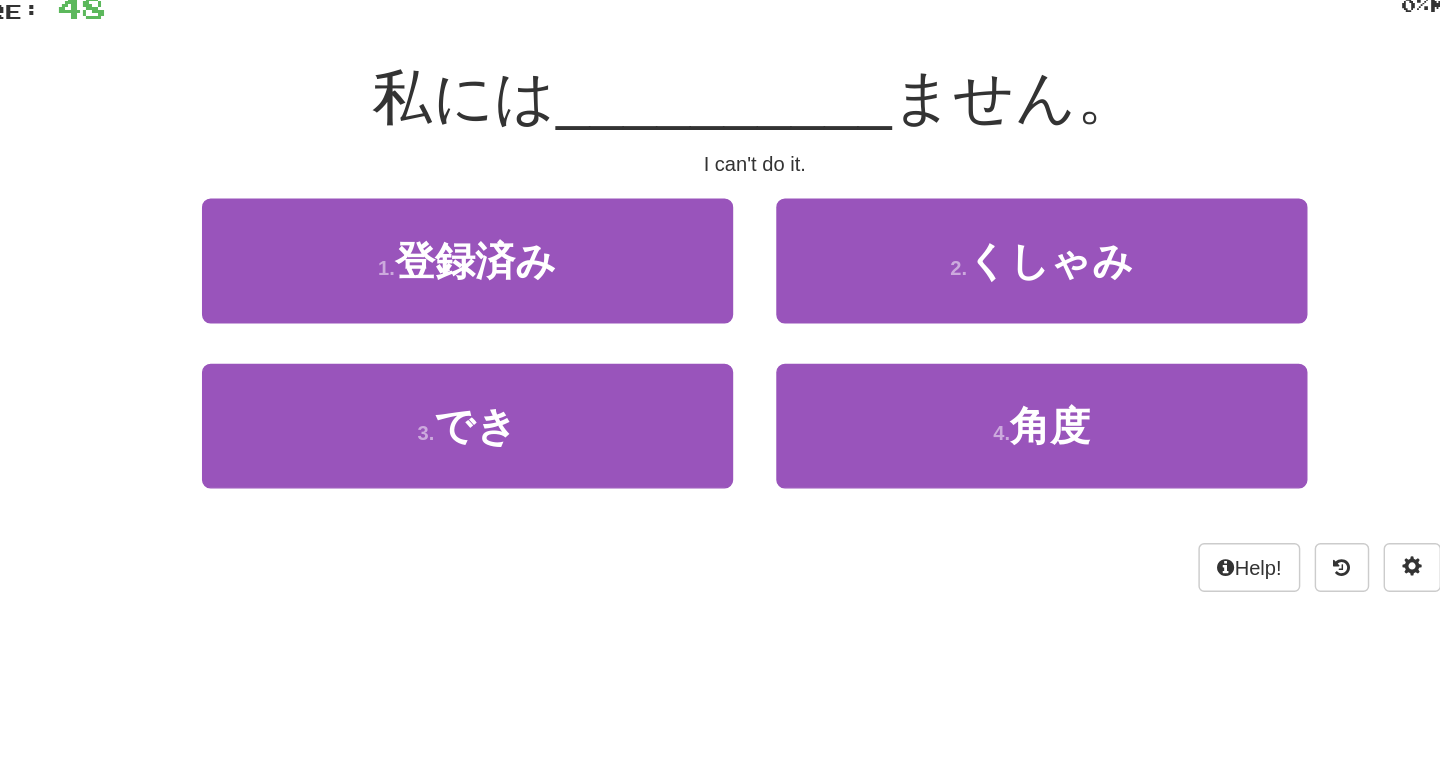 scroll, scrollTop: 0, scrollLeft: 0, axis: both 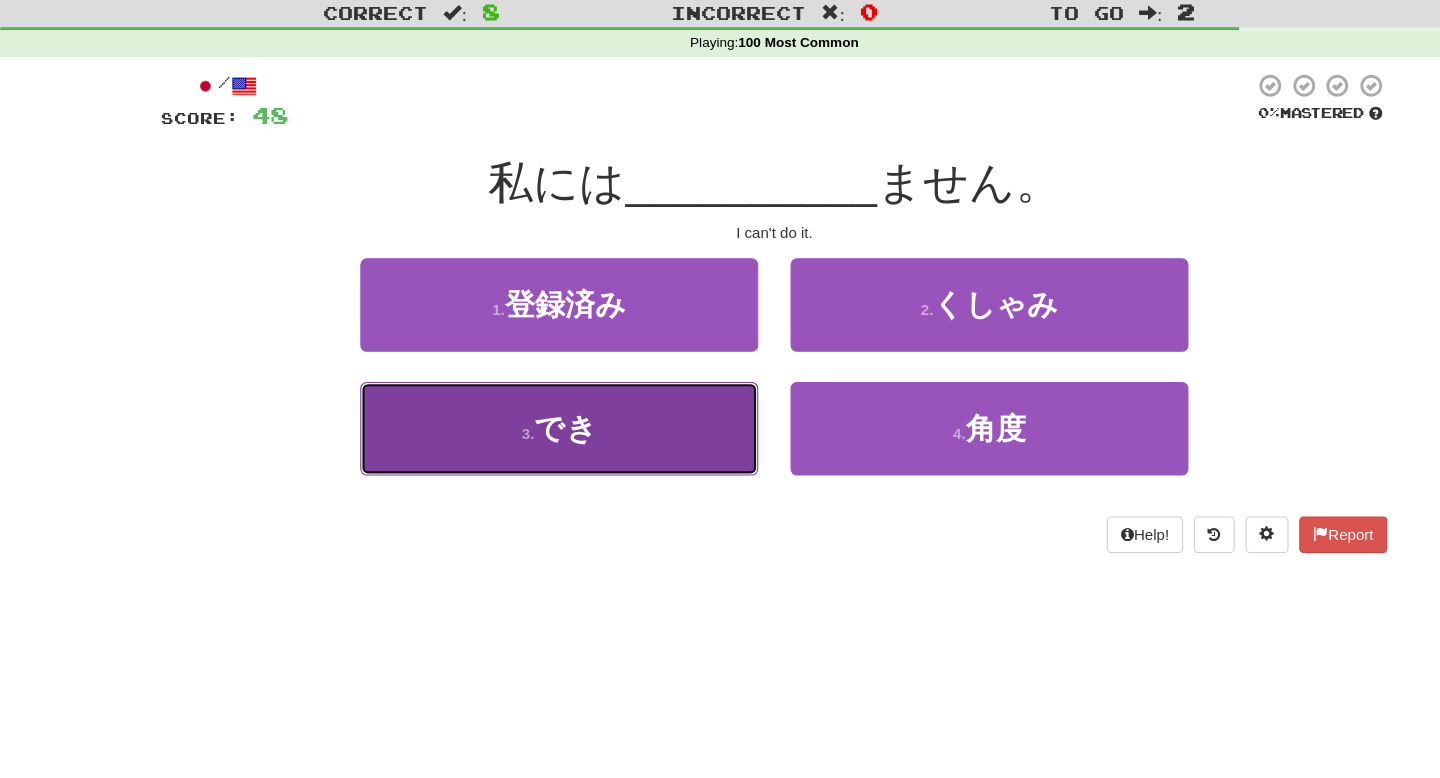 click on "3 .  でき" at bounding box center [520, 453] 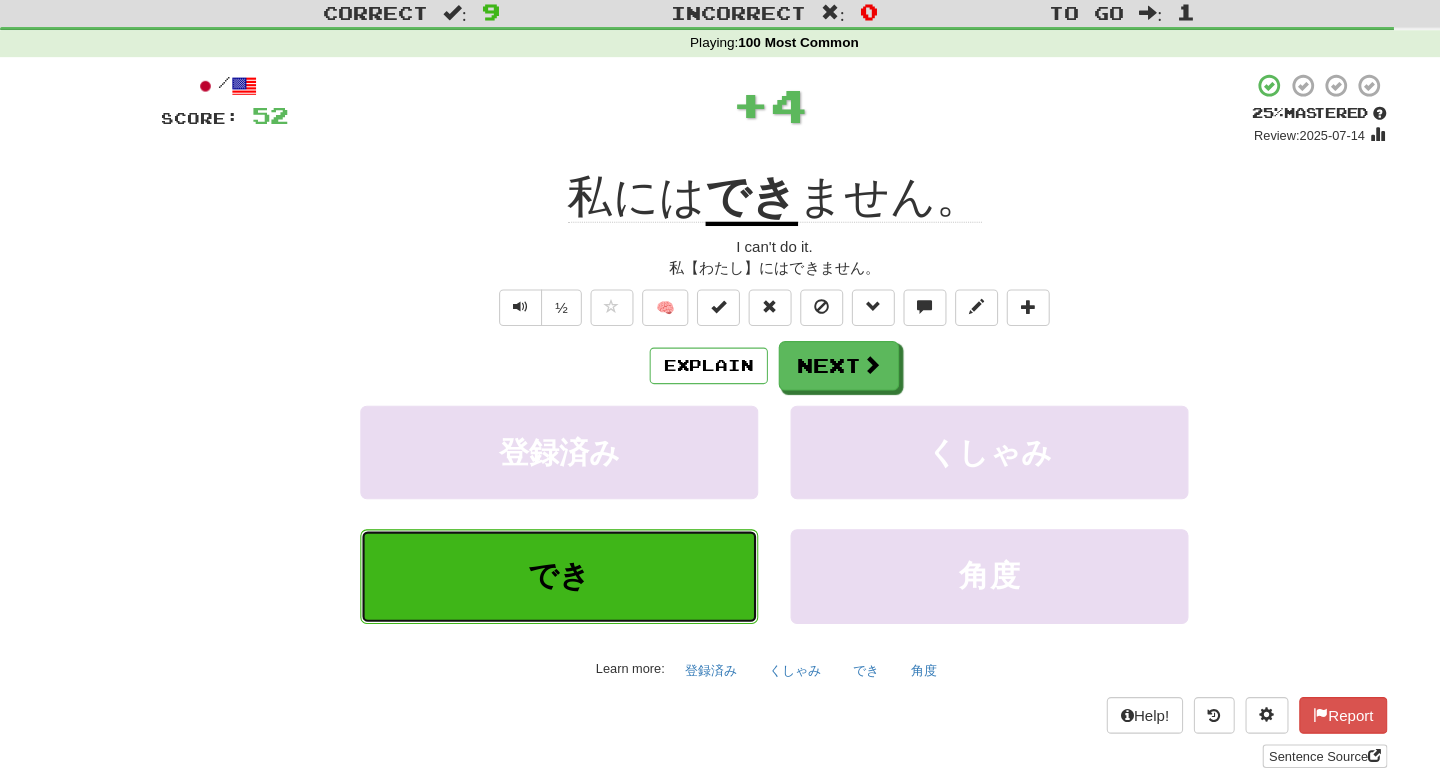 scroll, scrollTop: 0, scrollLeft: 0, axis: both 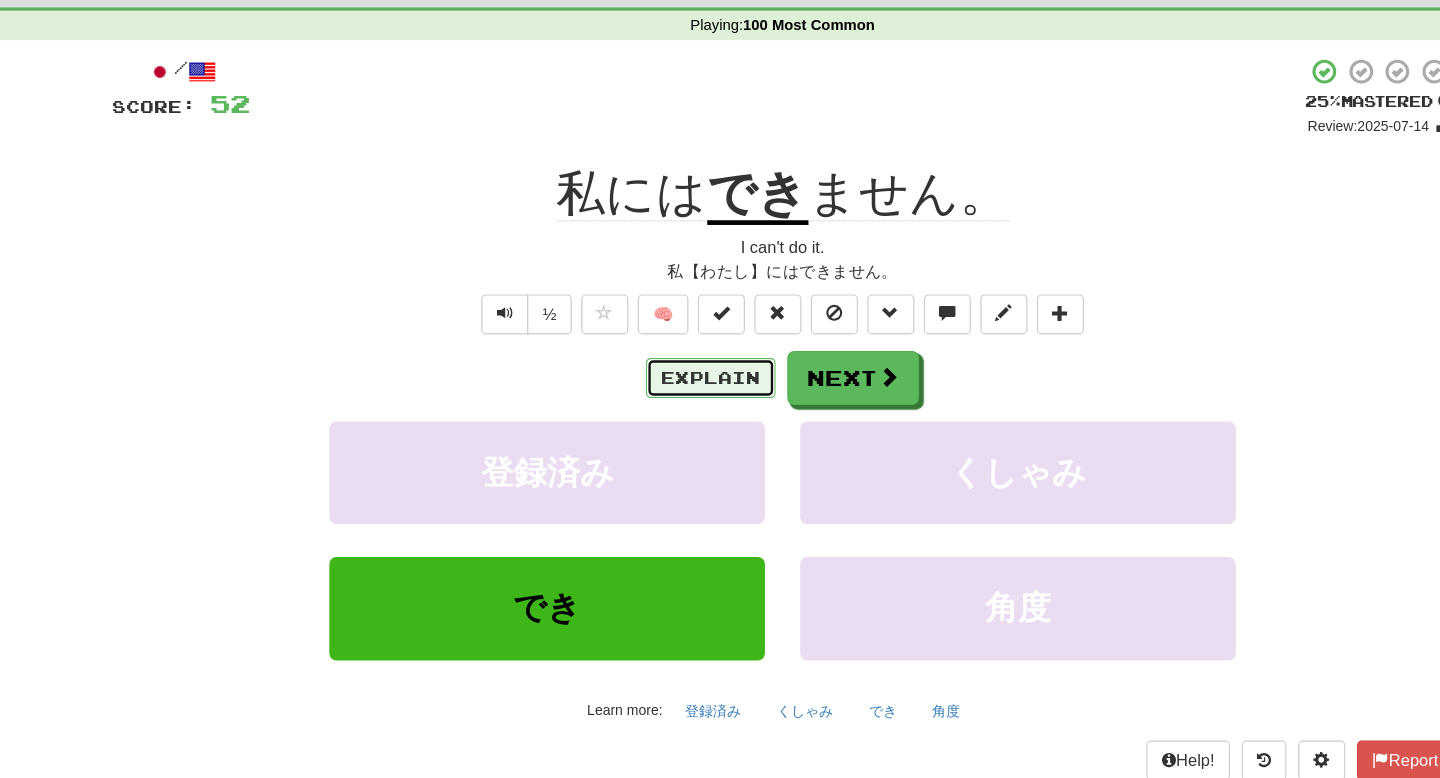click on "Explain" at bounding box center (659, 395) 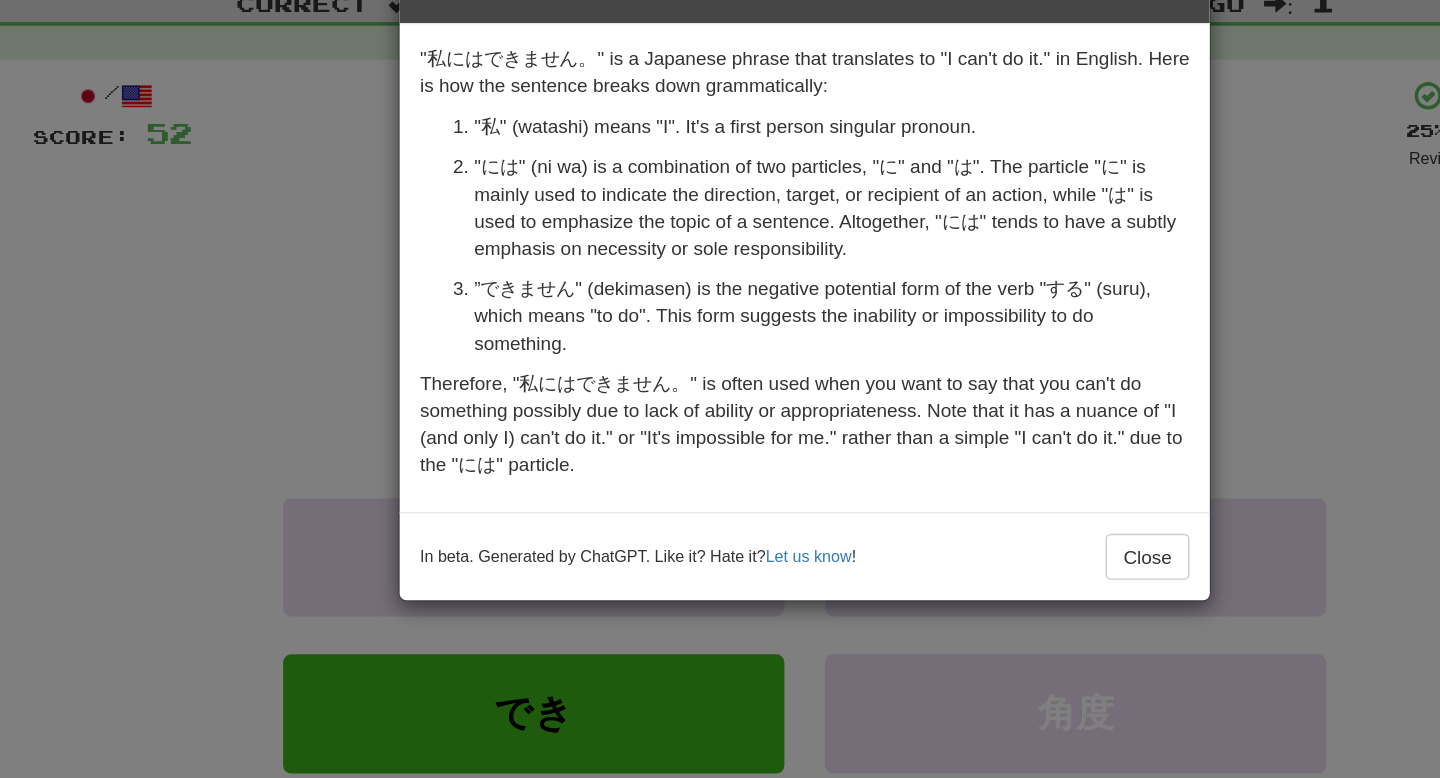 click on "× Explanation "私にはできません。" is a Japanese phrase that translates to "I can't do it." in English. Here is how the sentence breaks down grammatically:
"私" (watashi) means "I". It's a first person singular pronoun.
"には" (ni wa) is a combination of two particles, "に" and "は". The particle "に" is mainly used to indicate the direction, target, or recipient of an action, while "は" is used to emphasize the topic of a sentence. Altogether, "には" tends to have a subtly emphasis on necessity or sole responsibility.
”できません" (dekimasen) is the negative potential form of the verb "する" (suru), which means "to do". This form suggests the inability or impossibility to do something.
In beta. Generated by ChatGPT. Like it? Hate it?  Let us know ! Close" at bounding box center (720, 389) 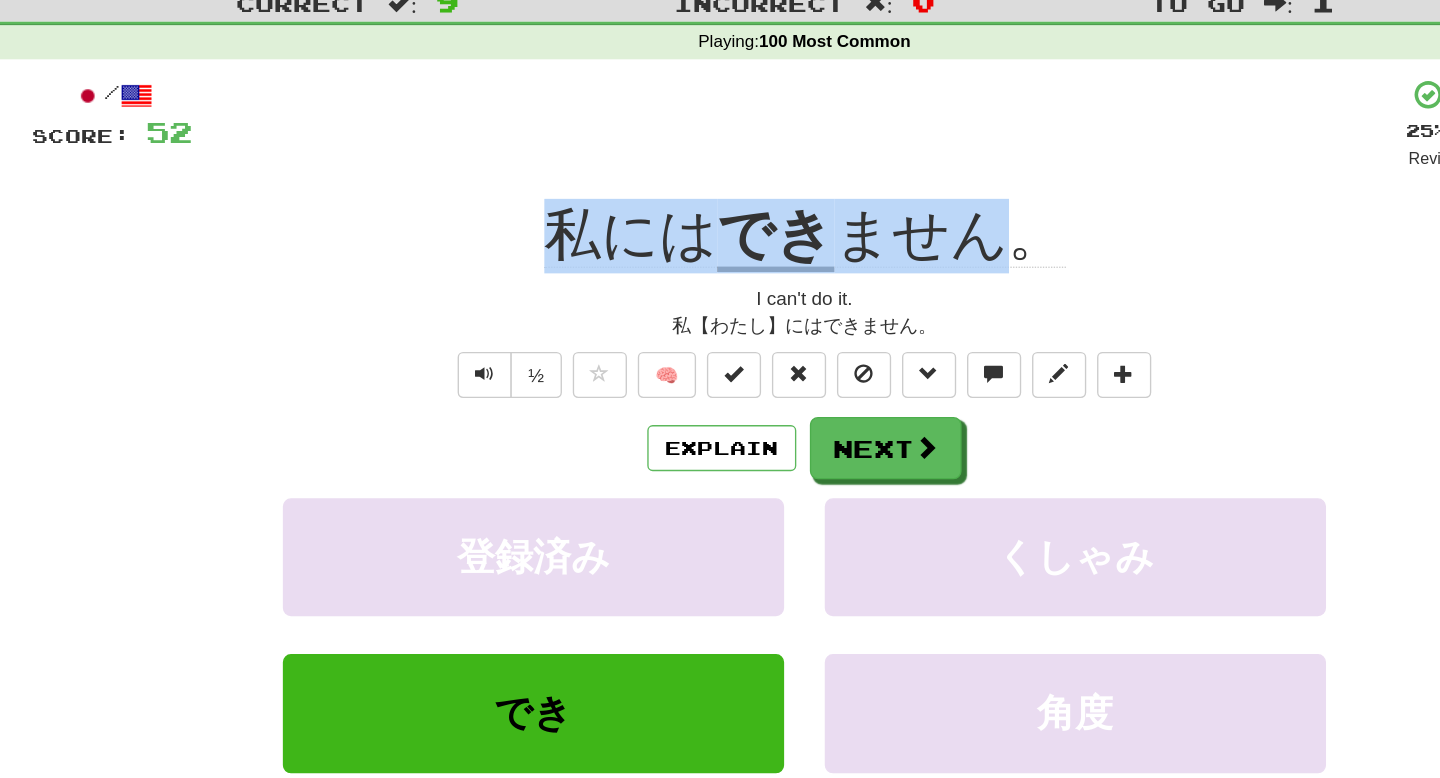 drag, startPoint x: 509, startPoint y: 241, endPoint x: 884, endPoint y: 240, distance: 375.00134 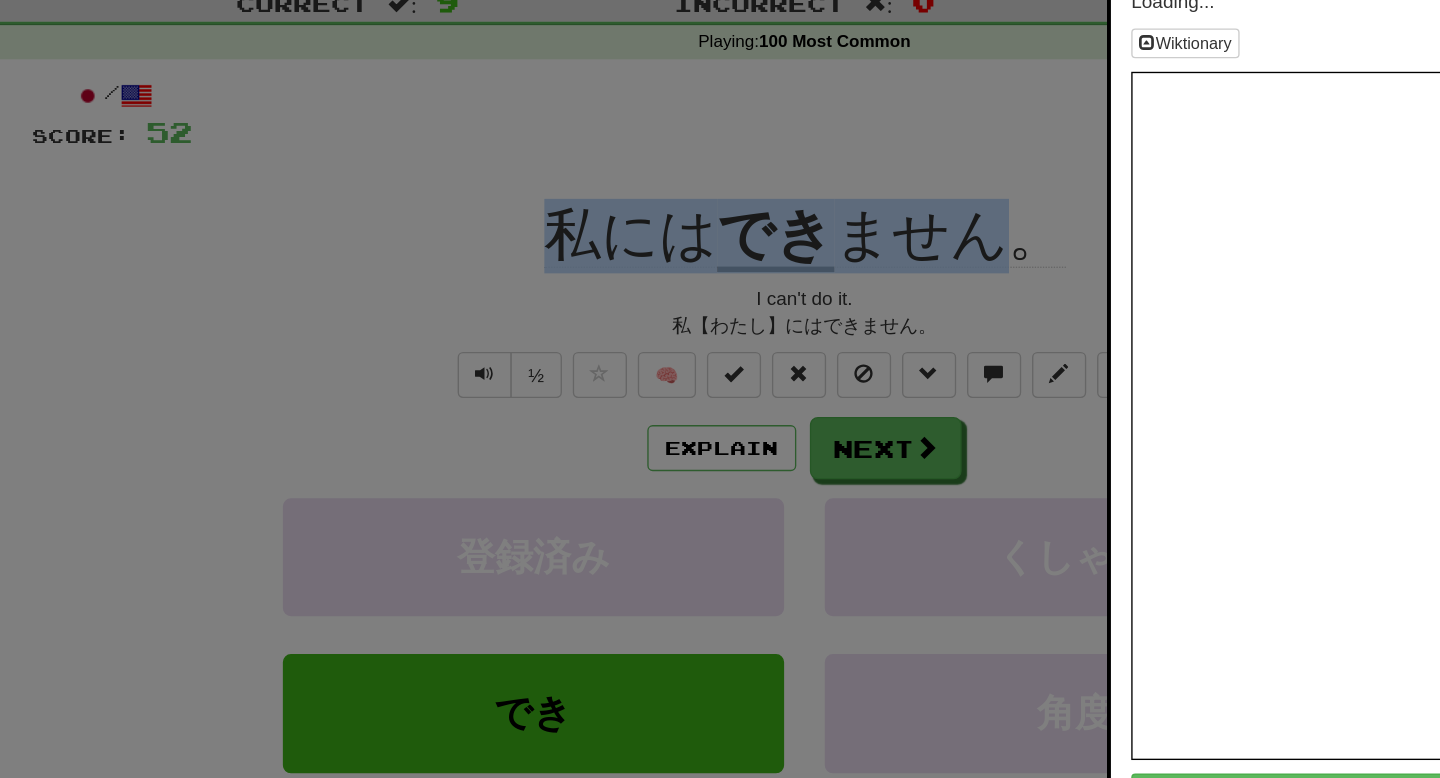 click at bounding box center [720, 389] 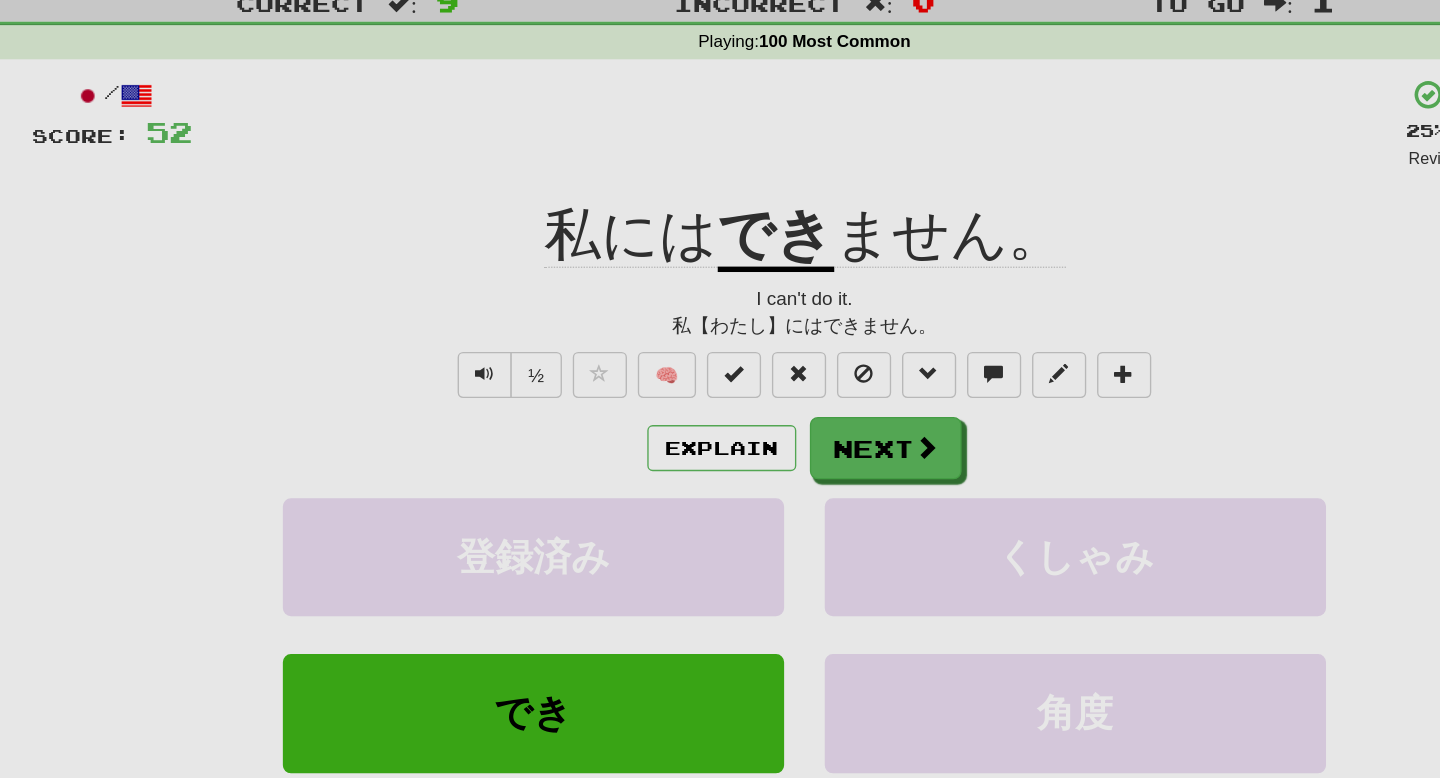 click on "ません。" 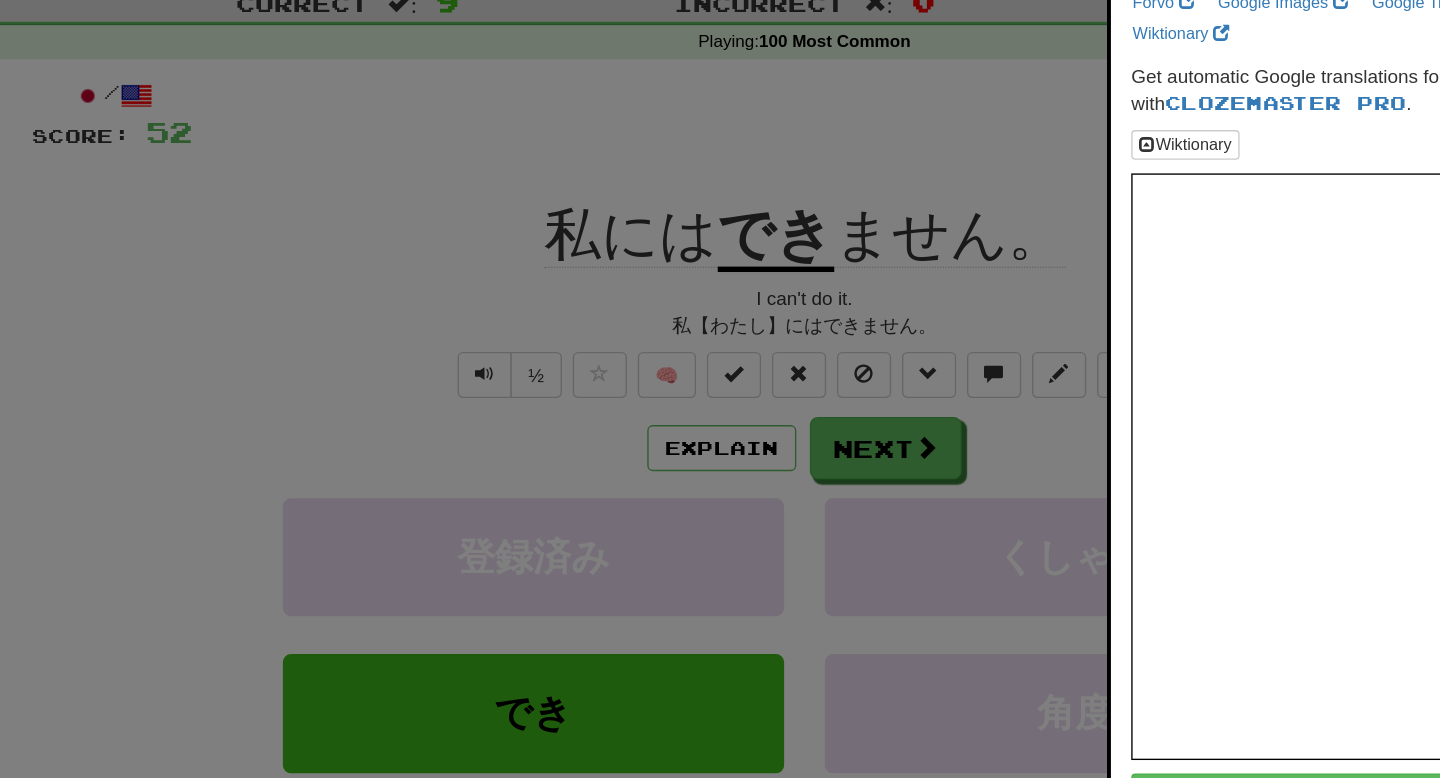 click at bounding box center [720, 389] 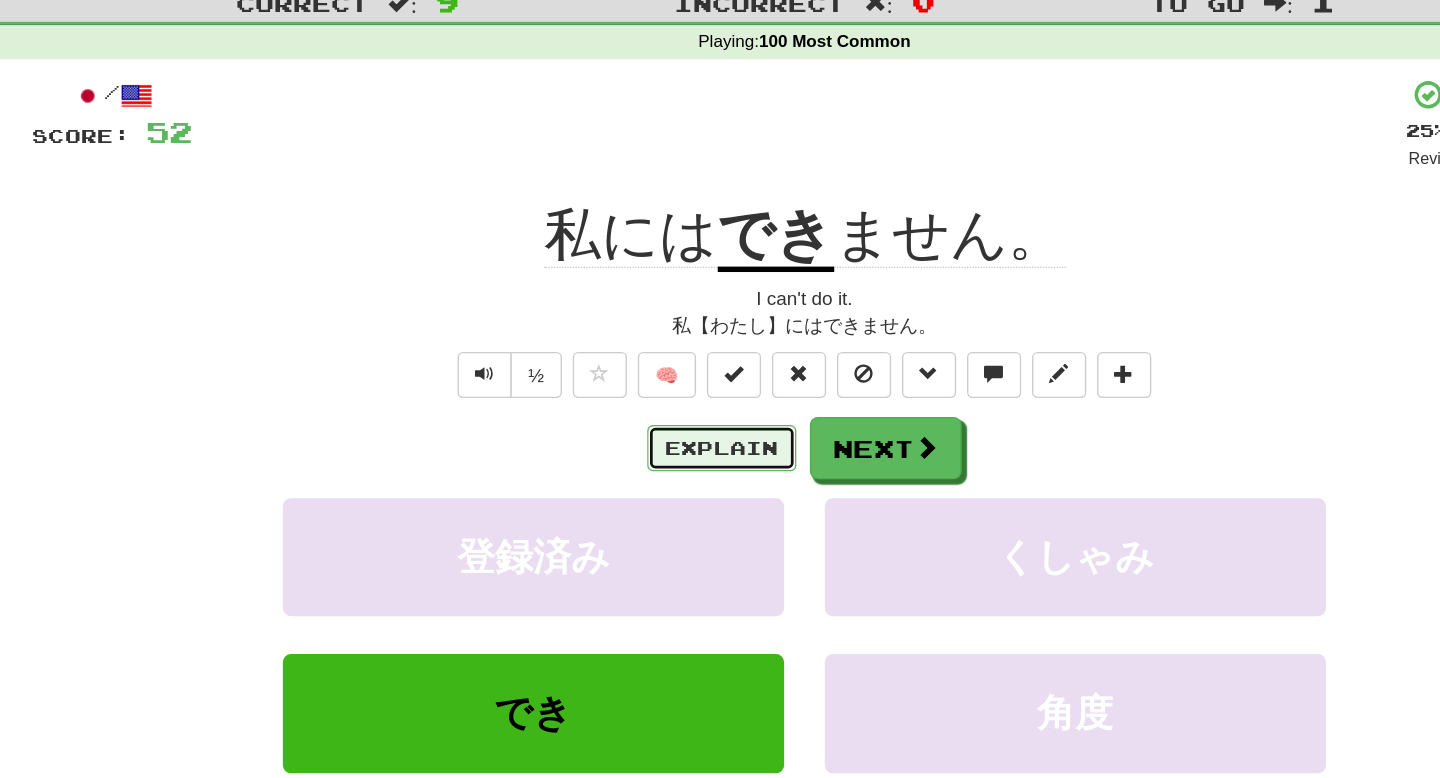 click on "Explain" at bounding box center [659, 395] 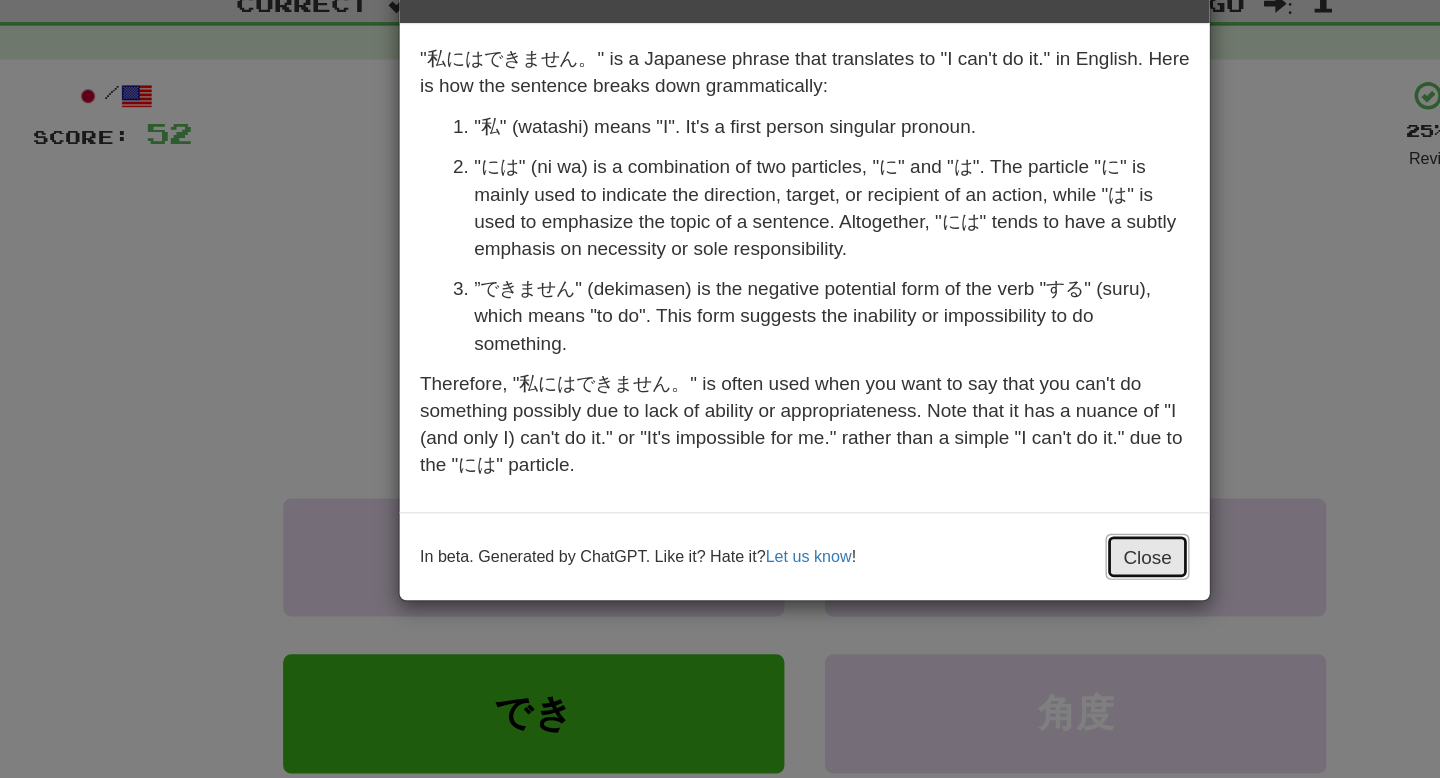 click on "Close" at bounding box center [973, 475] 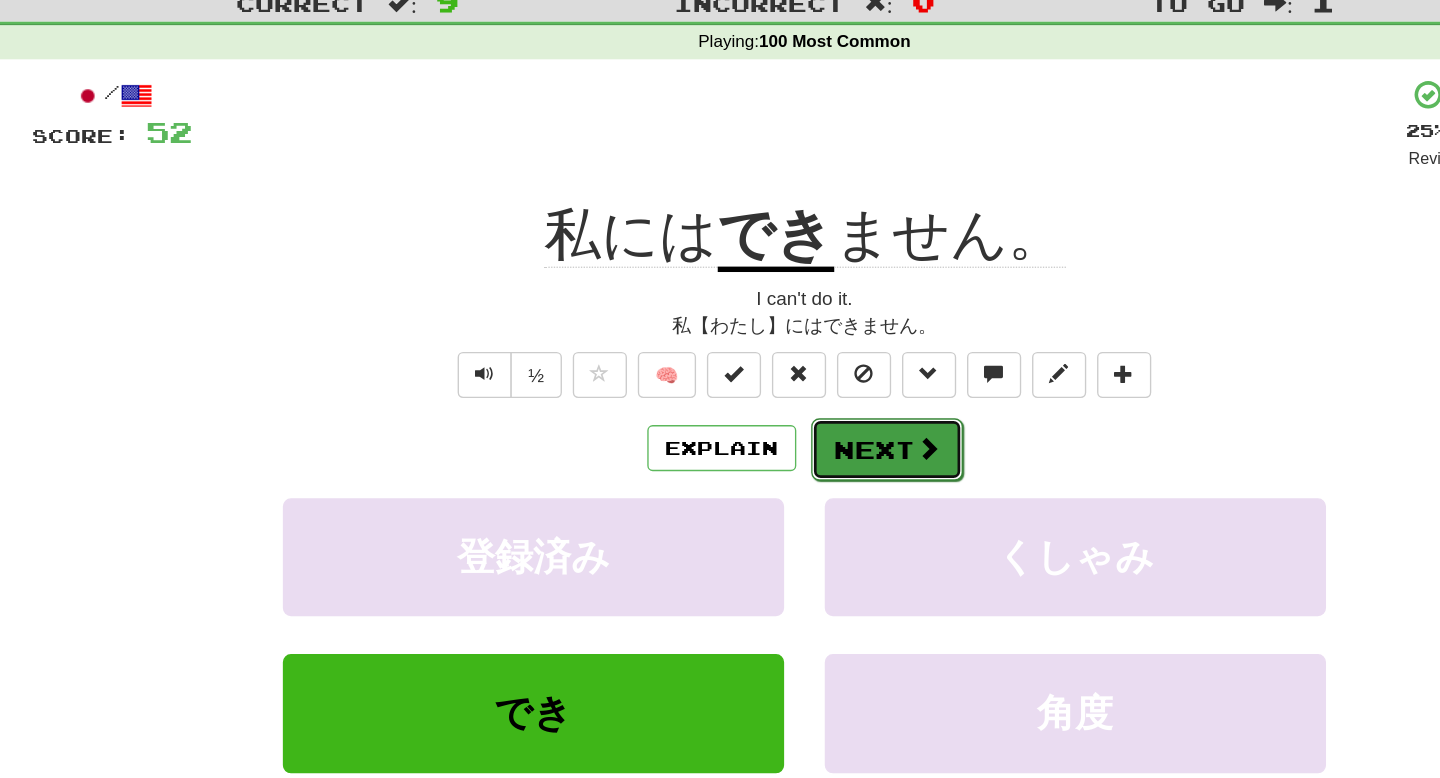 click on "Next" at bounding box center (781, 396) 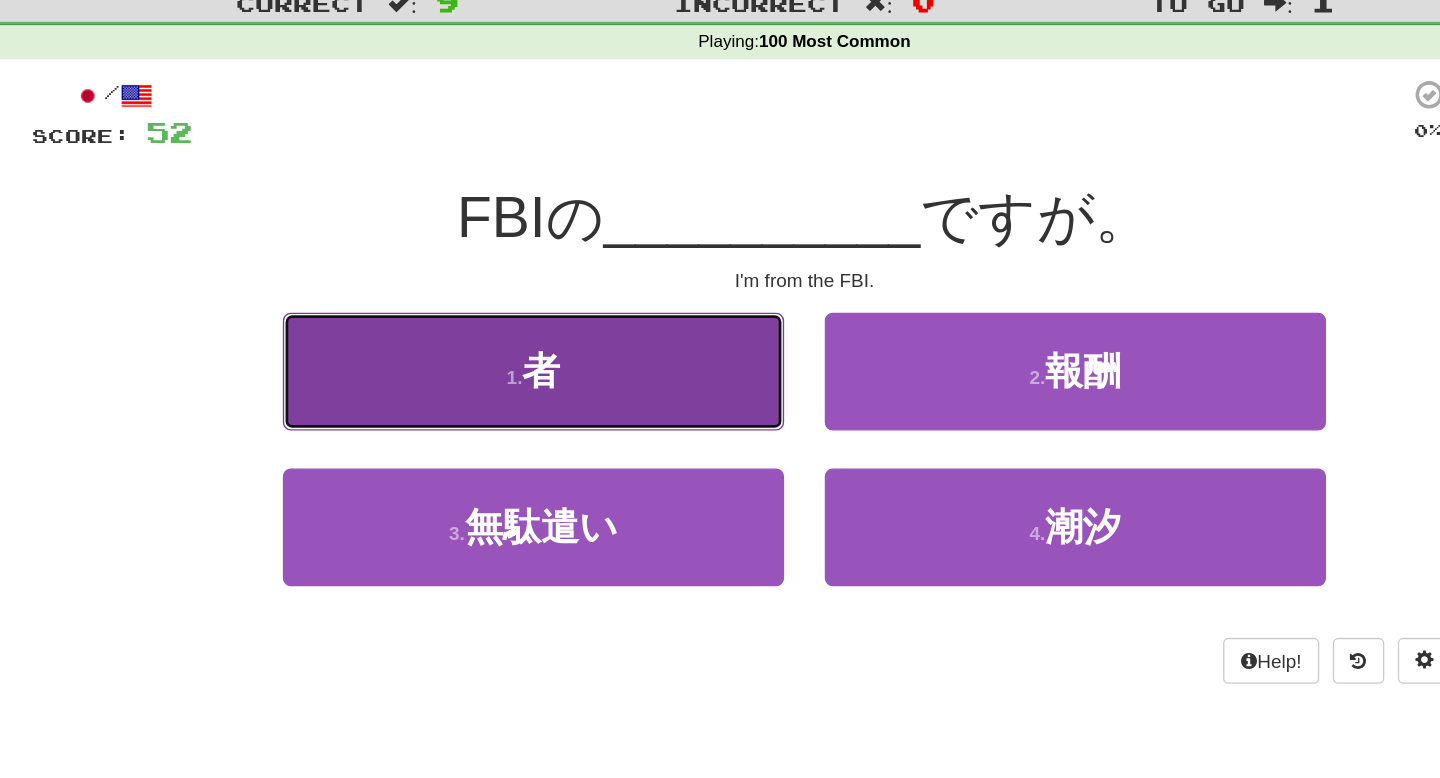 click on "1 .  者" at bounding box center [520, 338] 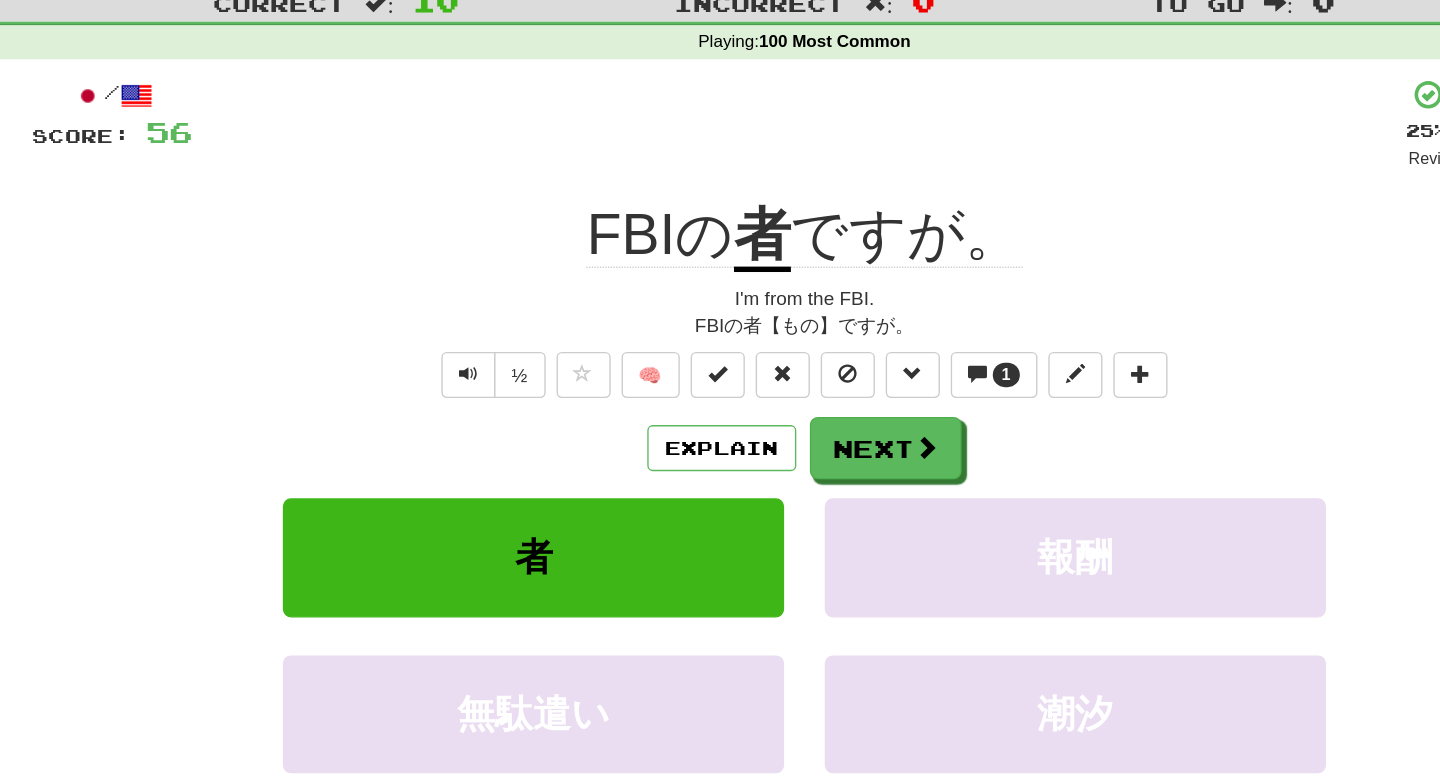 click on "Explain Next 者 報酬 無駄遣い 潮汐 Learn more: 者 報酬 無駄遣い 潮汐" at bounding box center [720, 532] 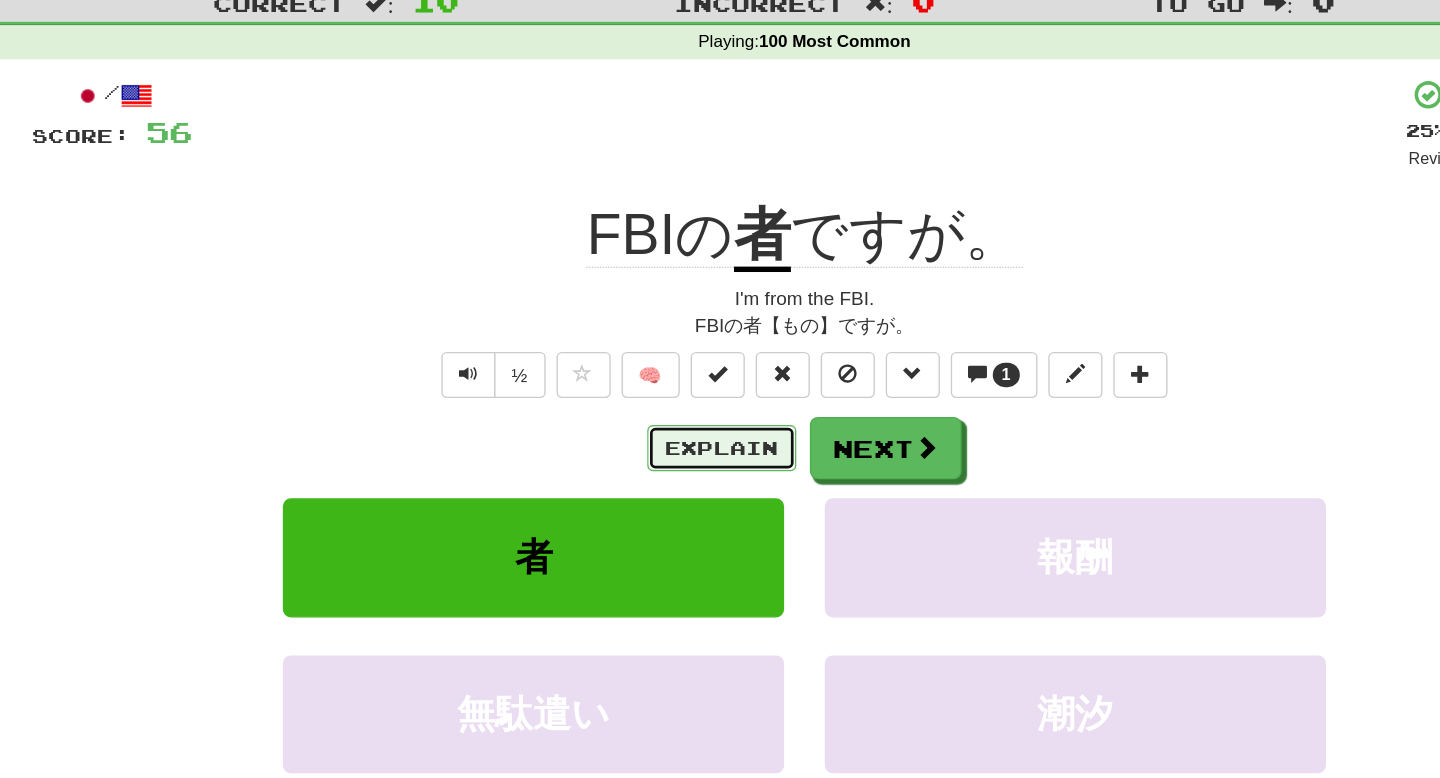 click on "Explain" at bounding box center (659, 395) 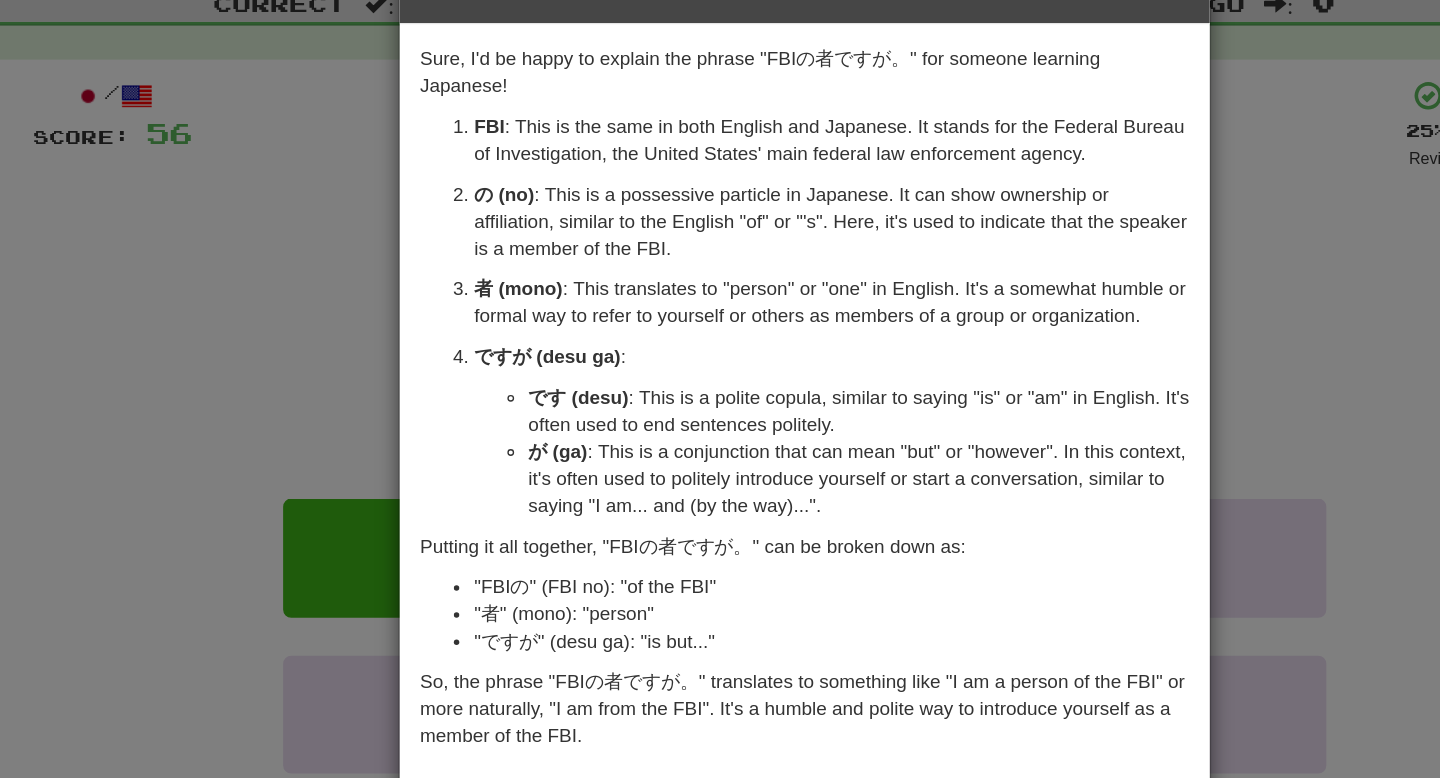 click on "Sure, I'd be happy to explain the phrase "FBIの者ですが。" for someone learning Japanese!
FBI : This is the same in both English and Japanese. It stands for the Federal Bureau of Investigation, the United States' main federal law enforcement agency.
の (no) : This is a possessive particle in Japanese. It can show ownership or affiliation, similar to the English "of" or "'s". Here, it's used to indicate that the speaker is a member of the FBI.
者 (mono) : This translates to "person" or "one" in English. It's a somewhat humble or formal way to refer to yourself or others as members of a group or organization.
ですが (desu ga) :
です (desu) : This is a polite copula, similar to saying "is" or "am" in English. It's often used to end sentences politely.
が (ga) : This is a conjunction that can mean "but" or "however". In this context, it's often used to politely introduce yourself or start a conversation, similar to saying "I am... and (by the way)..."." at bounding box center (720, 389) 